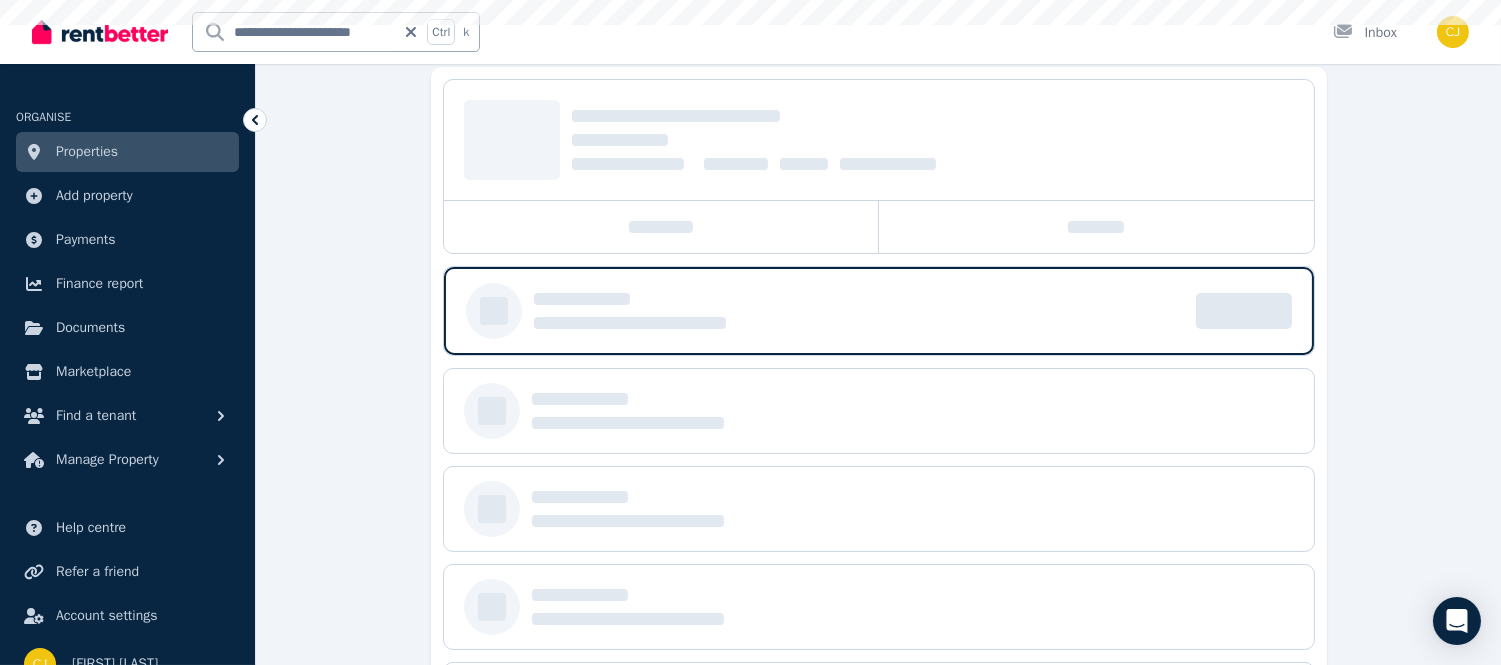 scroll, scrollTop: 0, scrollLeft: 0, axis: both 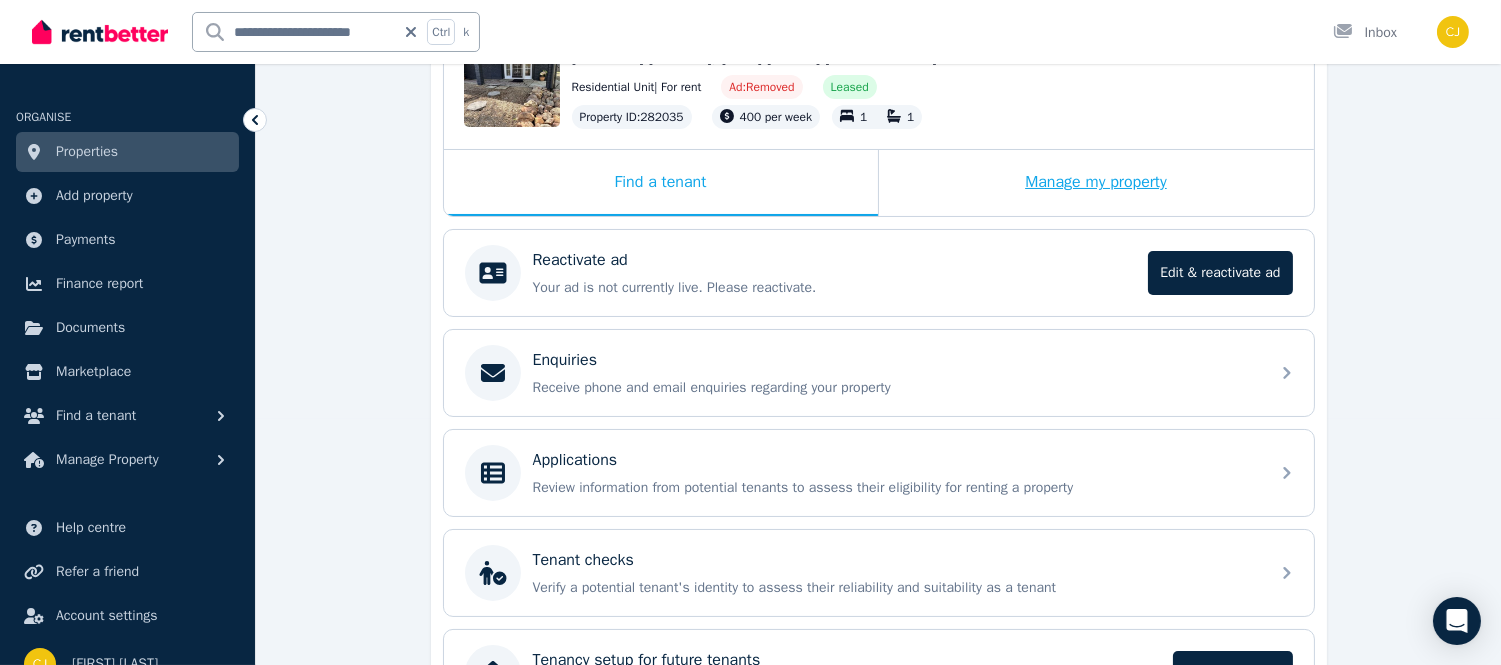 click on "Manage my property" at bounding box center [1096, 183] 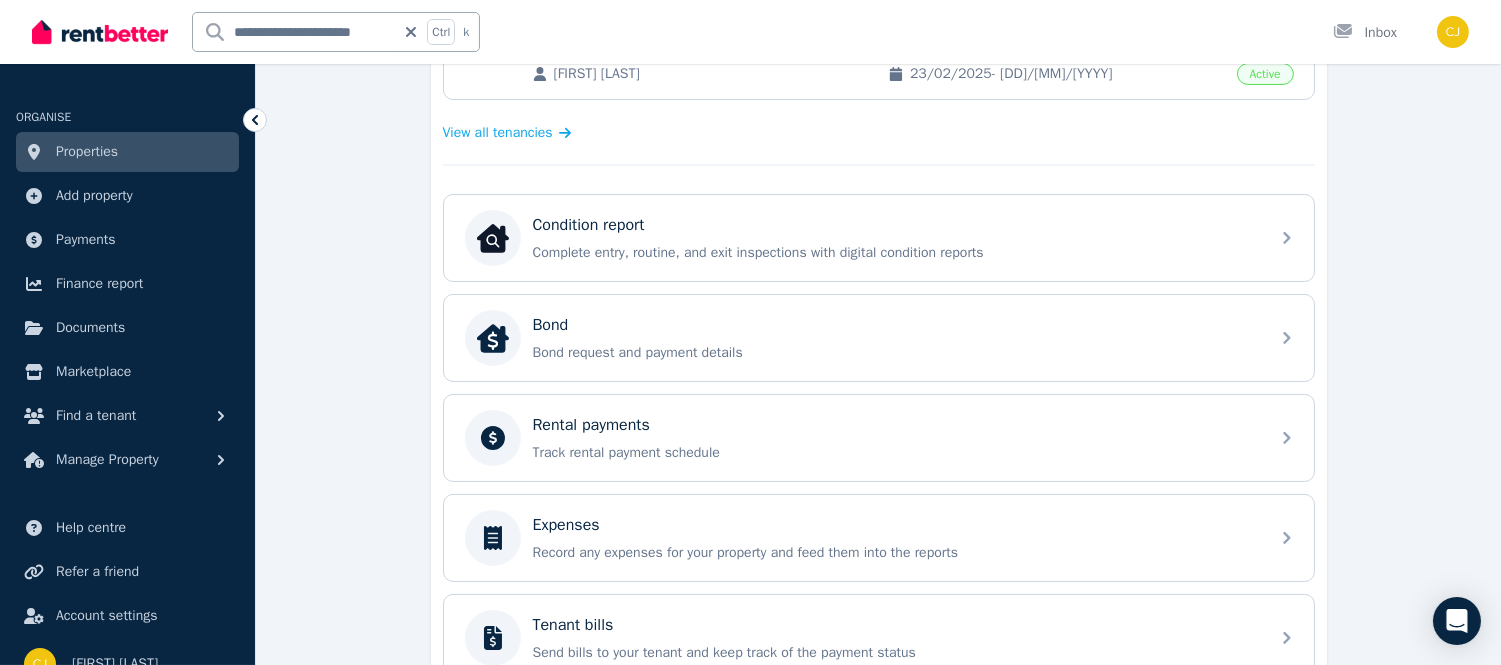 scroll, scrollTop: 552, scrollLeft: 0, axis: vertical 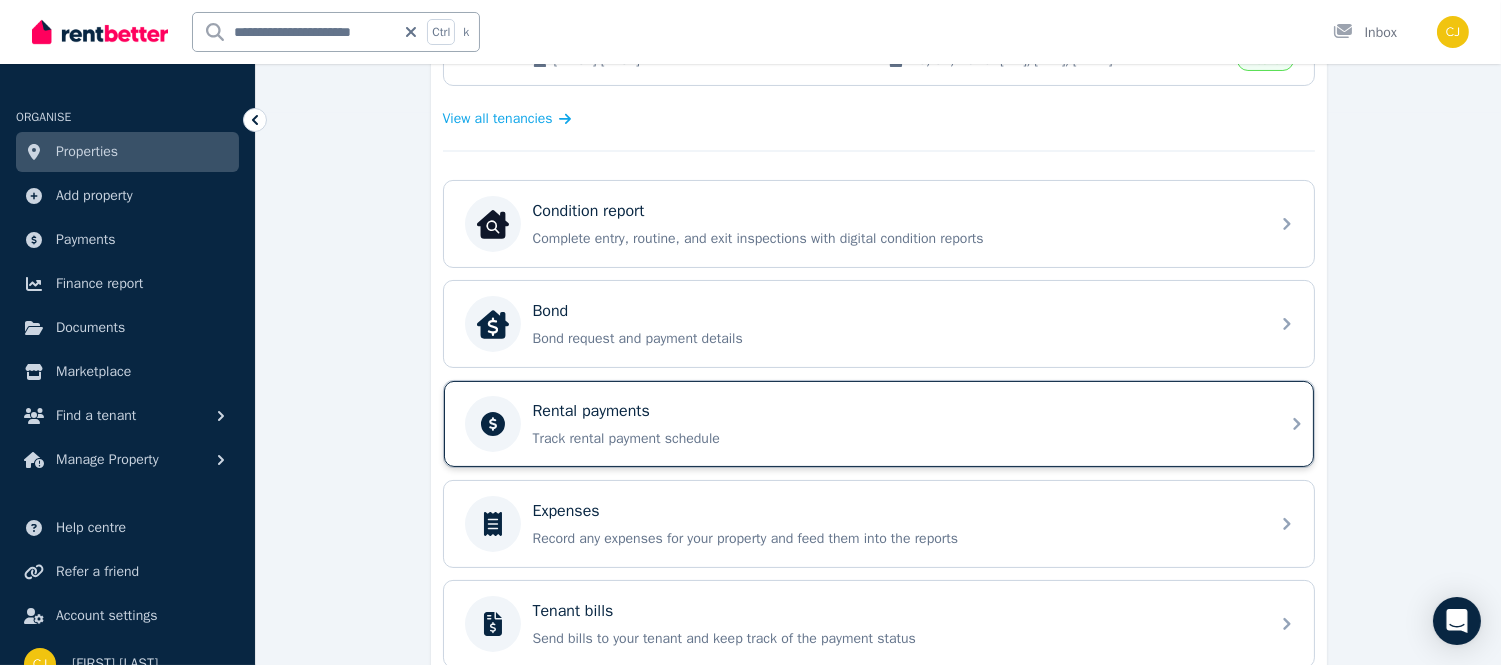 click on "Rental payments" at bounding box center [895, 411] 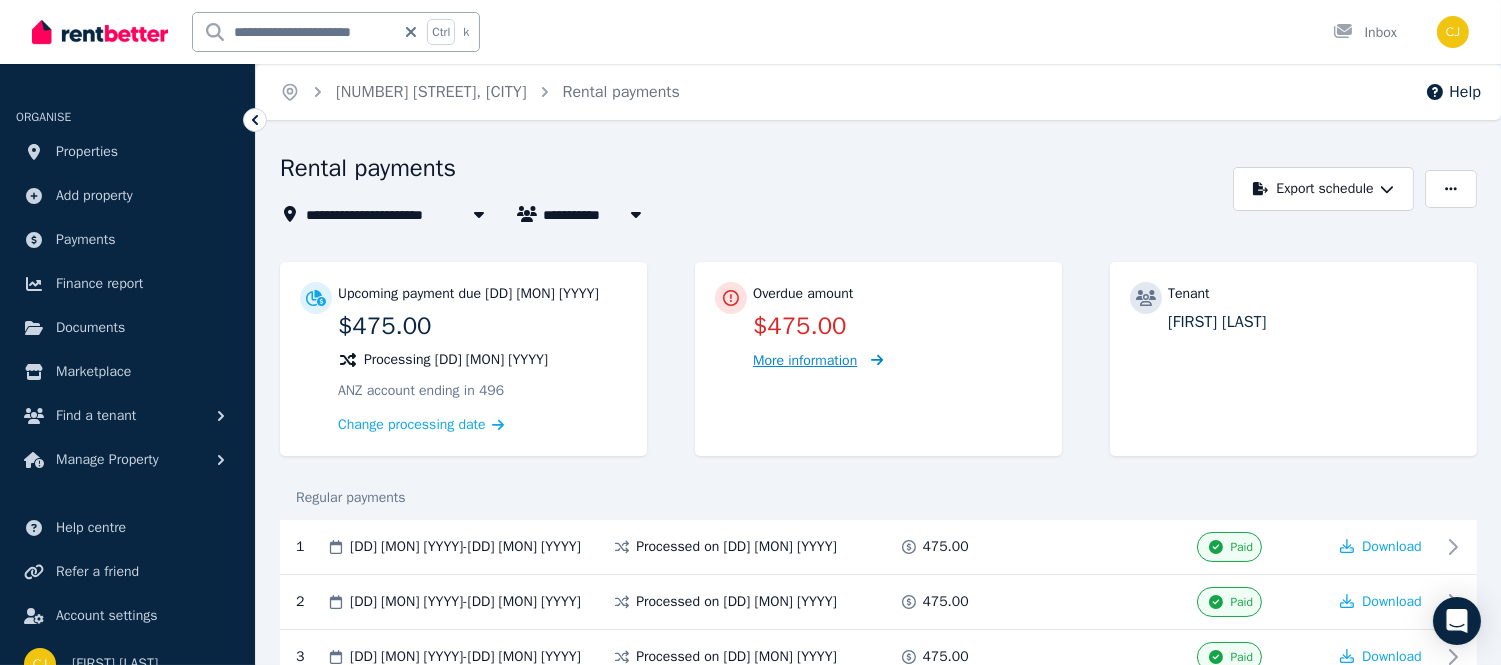 click on "More information" at bounding box center [818, 360] 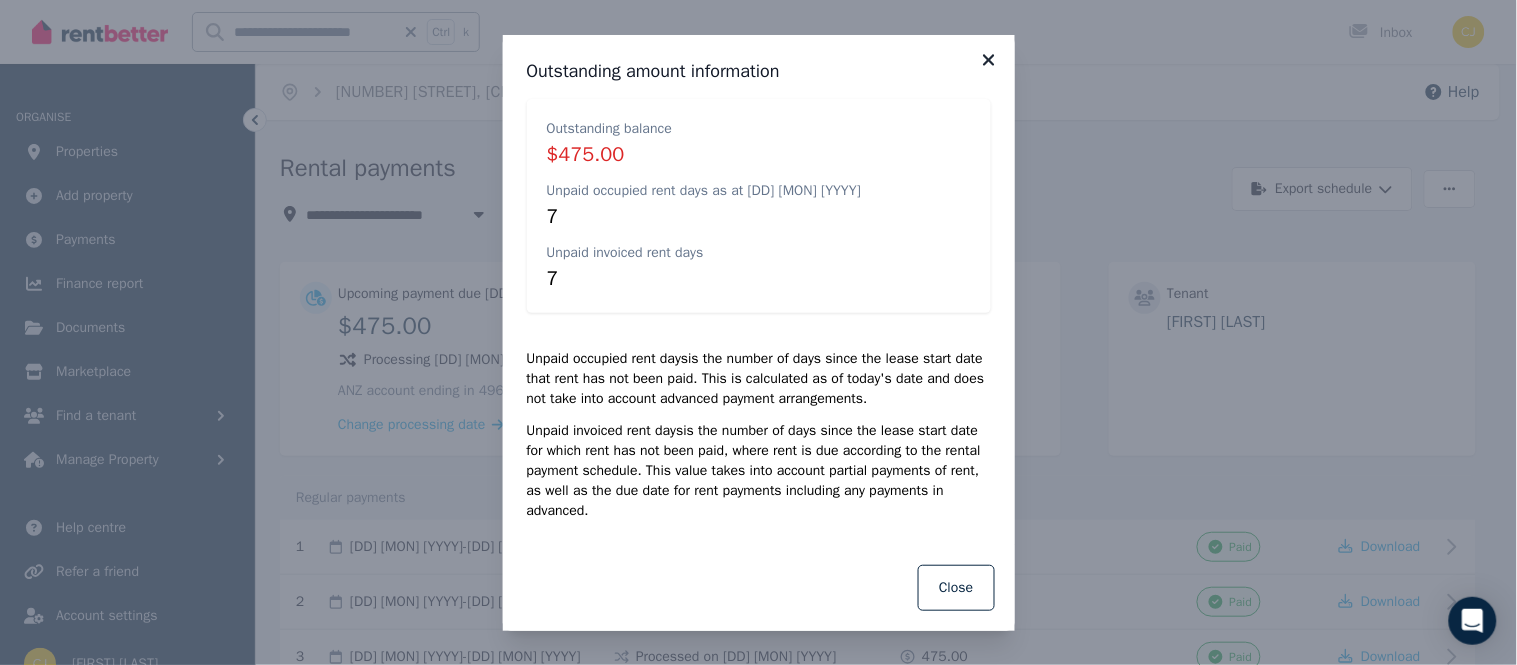 click 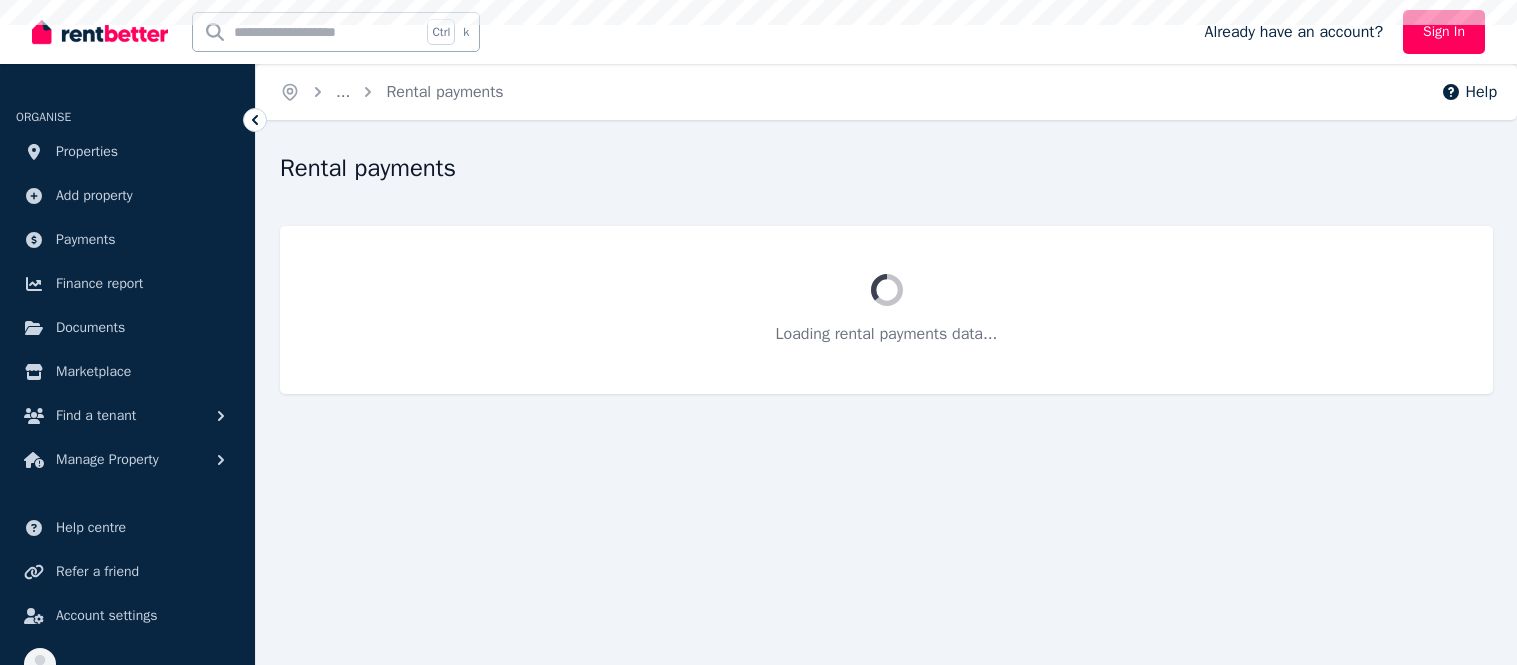 scroll, scrollTop: 0, scrollLeft: 0, axis: both 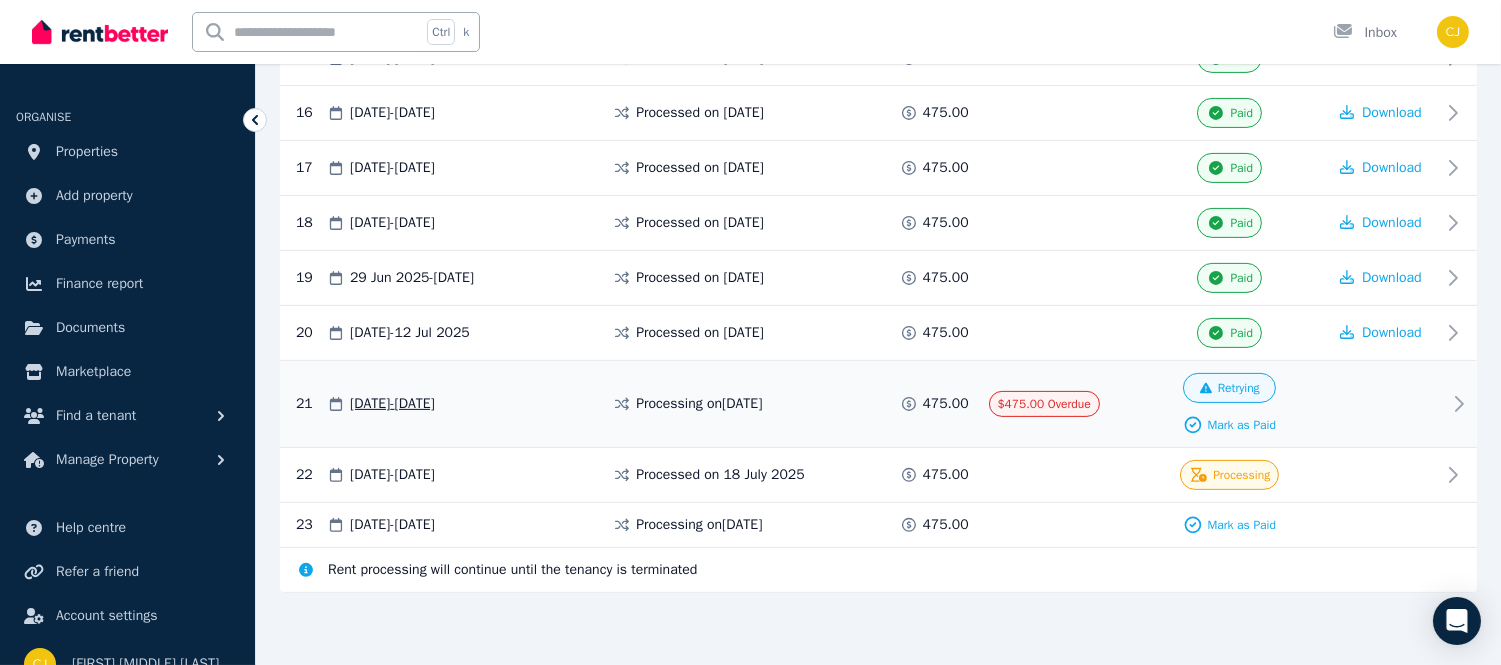 click 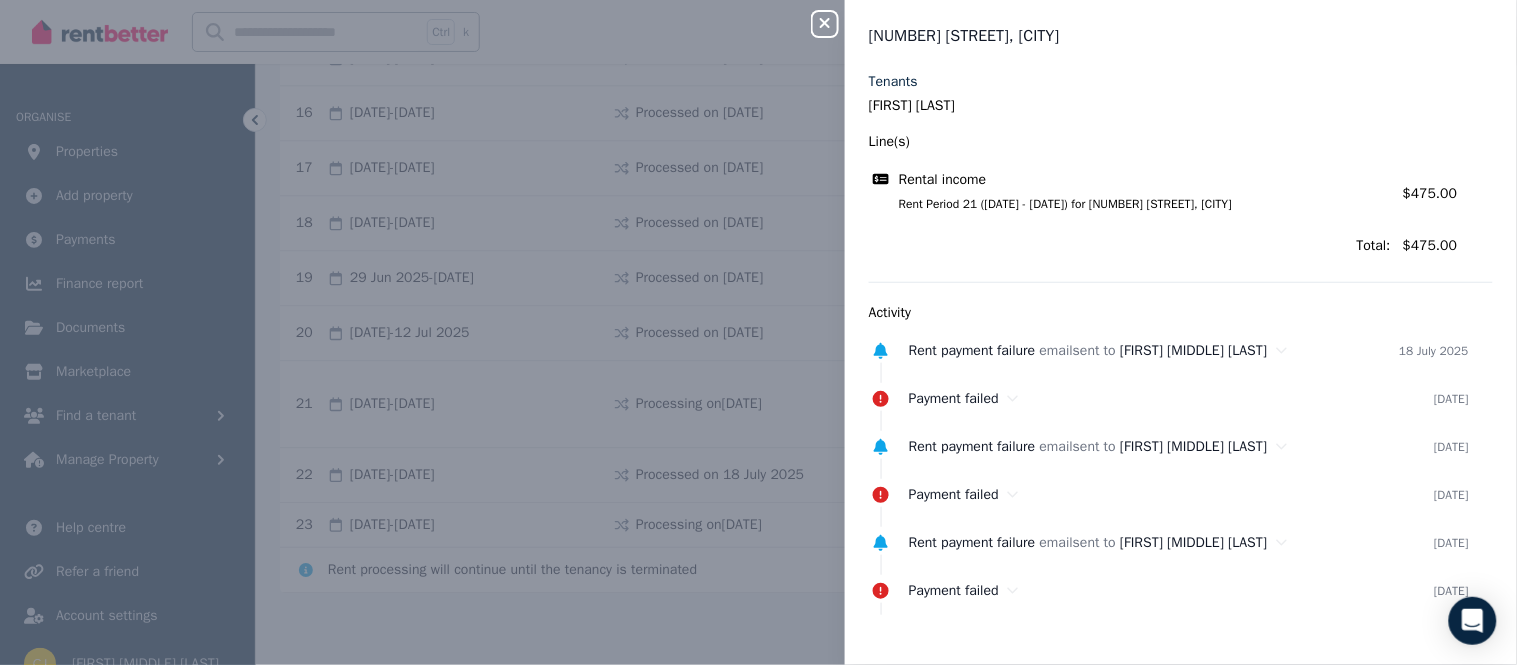 click on "Close panel 44 Mimosa Lane, Moggill Tenants Jacob Predo Line(s) Rental income Rent Period 21 (13/07/2025 - 19/07/2025) for 44 Mimosa Lane, Moggill Amount:  $475.00 Total: $475.00 Activity Rent payment failure   email  sent to   Jacob Wayne Predo 18 July 2025 Payment failed 17 July 2025 Rent payment failure   email  sent to   Jacob Wayne Predo 16 July 2025 Payment failed 15 July 2025 Rent payment failure   email  sent to   Jacob Wayne Predo 14 July 2025 Payment failed 11 July 2025" at bounding box center (758, 332) 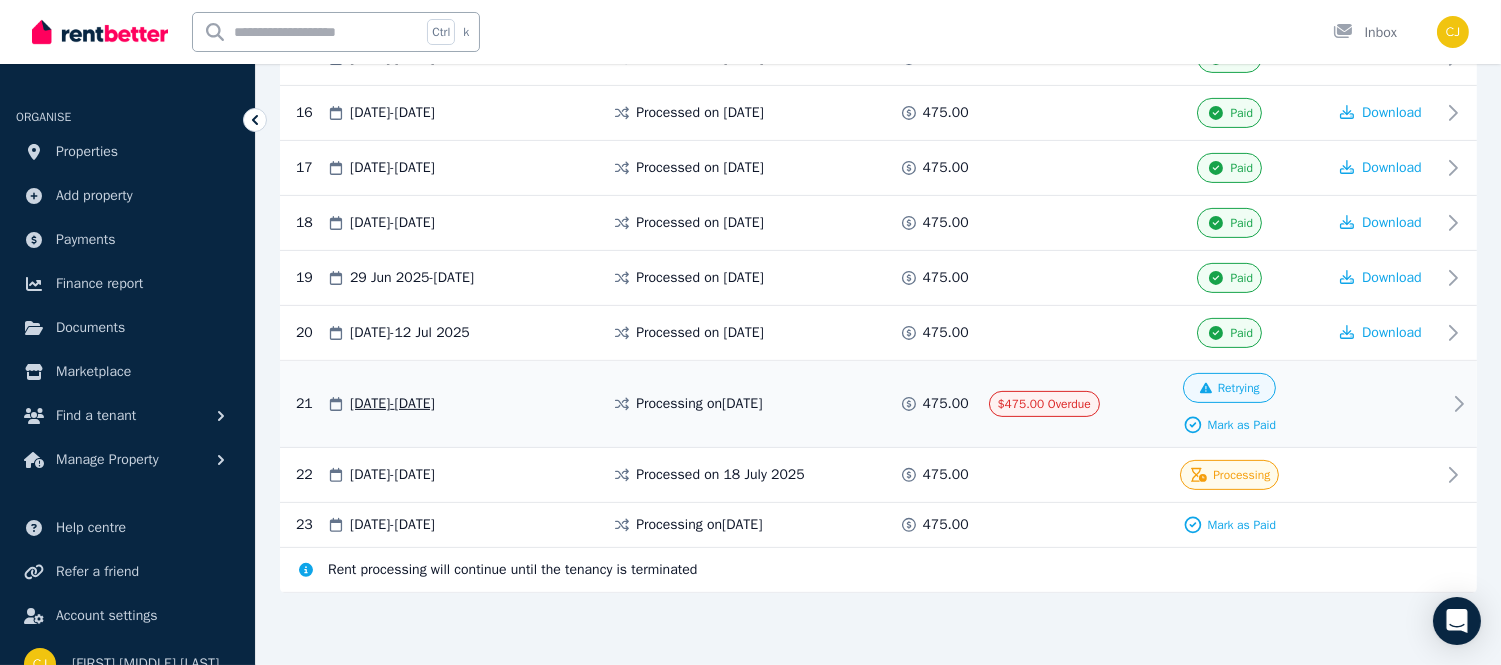 click 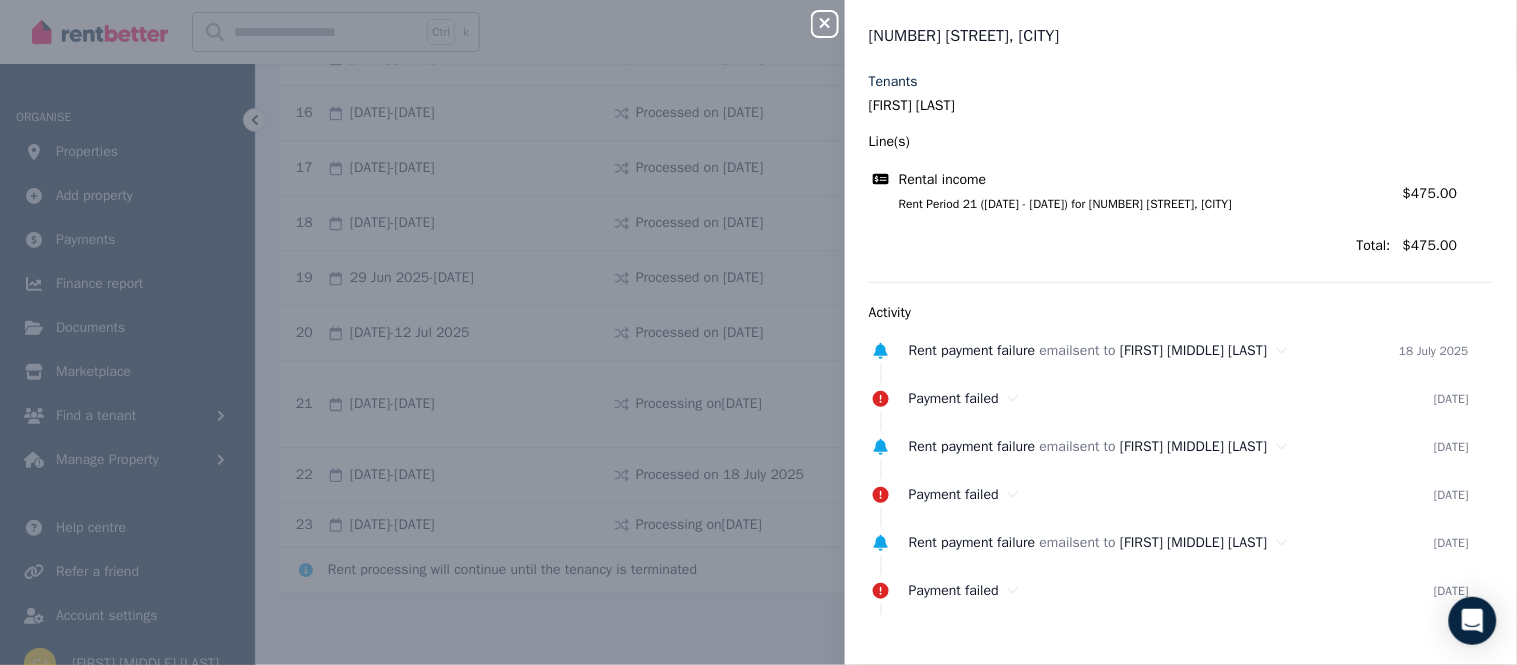 click on "Close panel 44 Mimosa Lane, Moggill Tenants Jacob Predo Line(s) Rental income Rent Period 21 (13/07/2025 - 19/07/2025) for 44 Mimosa Lane, Moggill Amount:  $475.00 Total: $475.00 Activity Rent payment failure   email  sent to   Jacob Wayne Predo 18 July 2025 Payment failed 17 July 2025 Rent payment failure   email  sent to   Jacob Wayne Predo 16 July 2025 Payment failed 15 July 2025 Rent payment failure   email  sent to   Jacob Wayne Predo 14 July 2025 Payment failed 11 July 2025" at bounding box center (758, 332) 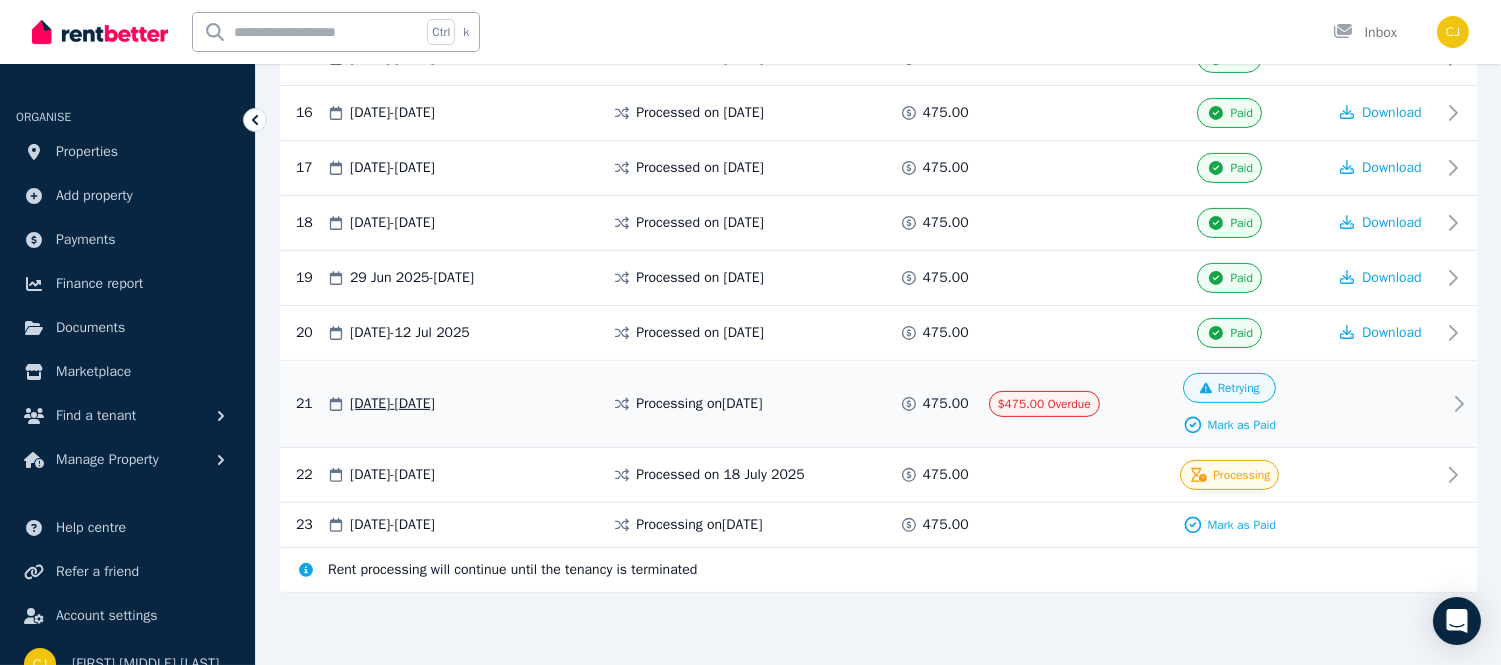 click on "$475.00 Overdue" at bounding box center [1044, 404] 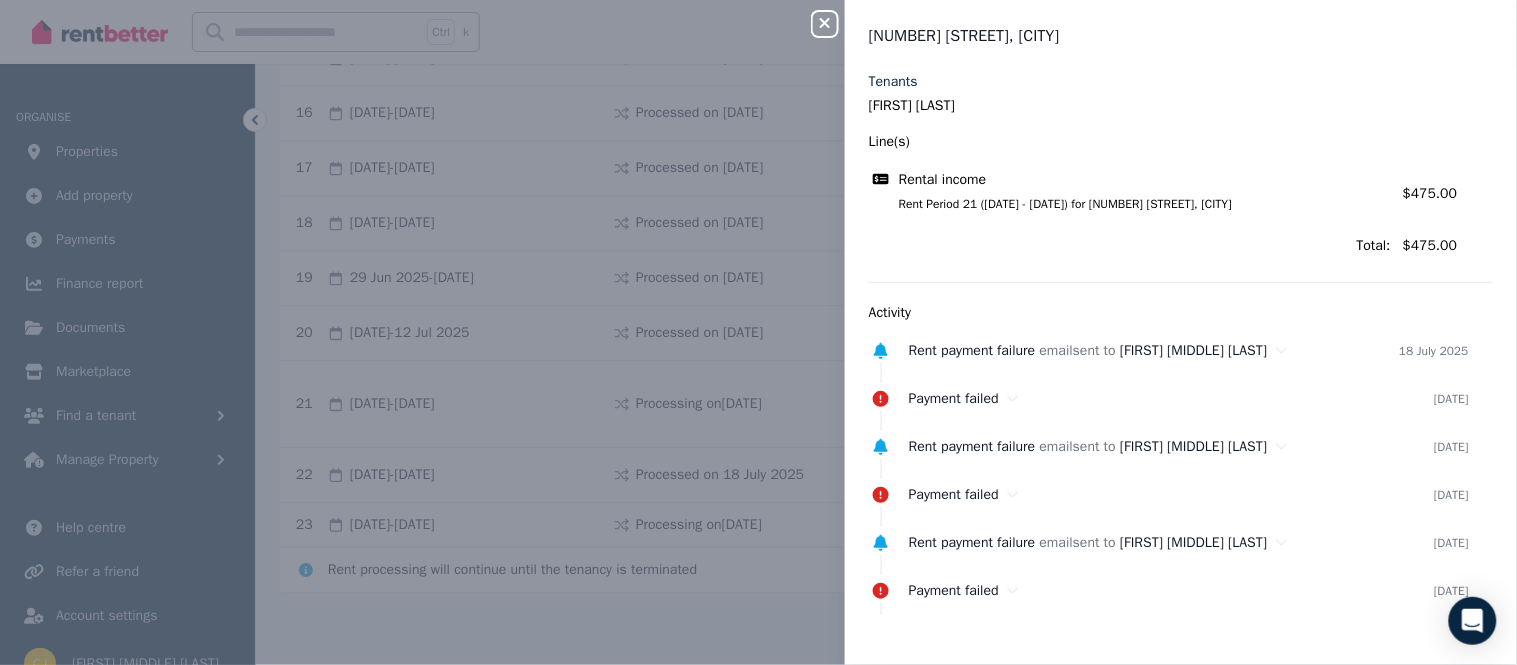 click on "Close panel 44 Mimosa Lane, Moggill Tenants Jacob Predo Line(s) Rental income Rent Period 21 (13/07/2025 - 19/07/2025) for 44 Mimosa Lane, Moggill Amount:  $475.00 Total: $475.00 Activity Rent payment failure   email  sent to   Jacob Wayne Predo 18 July 2025 Payment failed 17 July 2025 Rent payment failure   email  sent to   Jacob Wayne Predo 16 July 2025 Payment failed 15 July 2025 Rent payment failure   email  sent to   Jacob Wayne Predo 14 July 2025 Payment failed 11 July 2025" at bounding box center [758, 332] 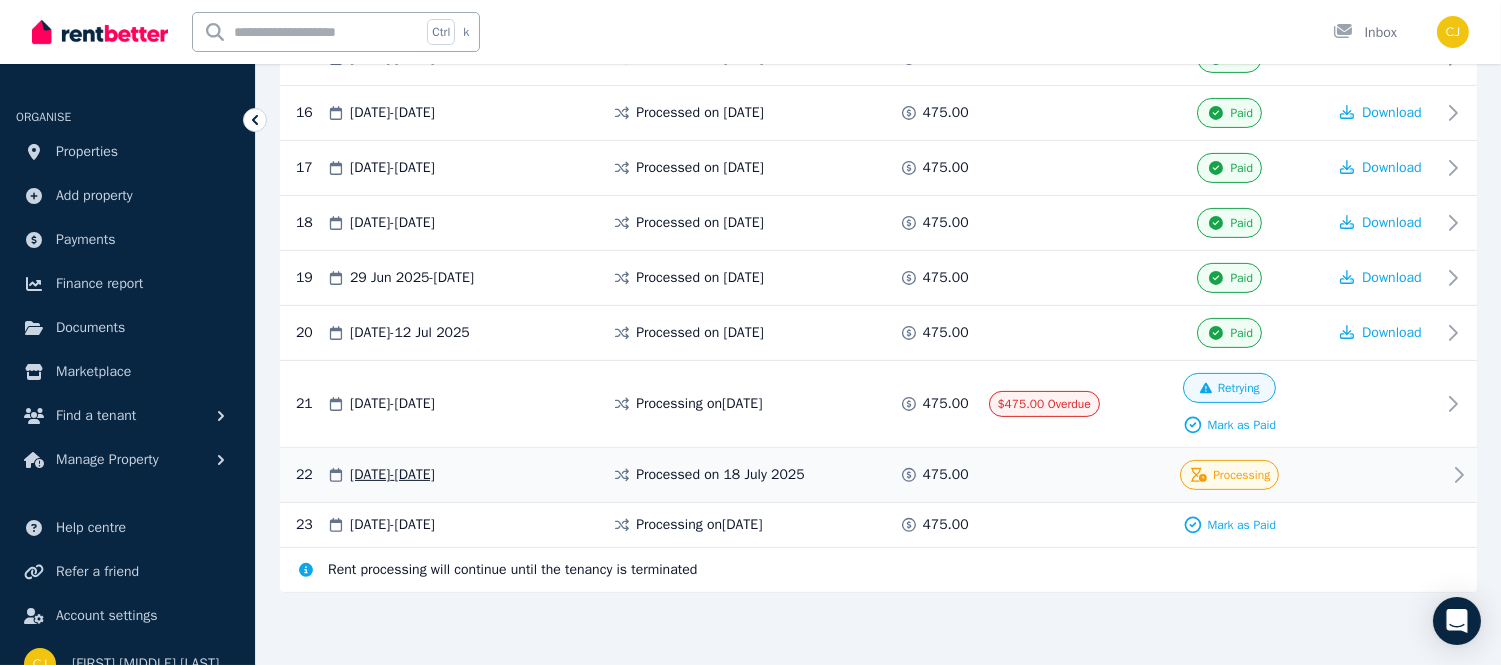 click 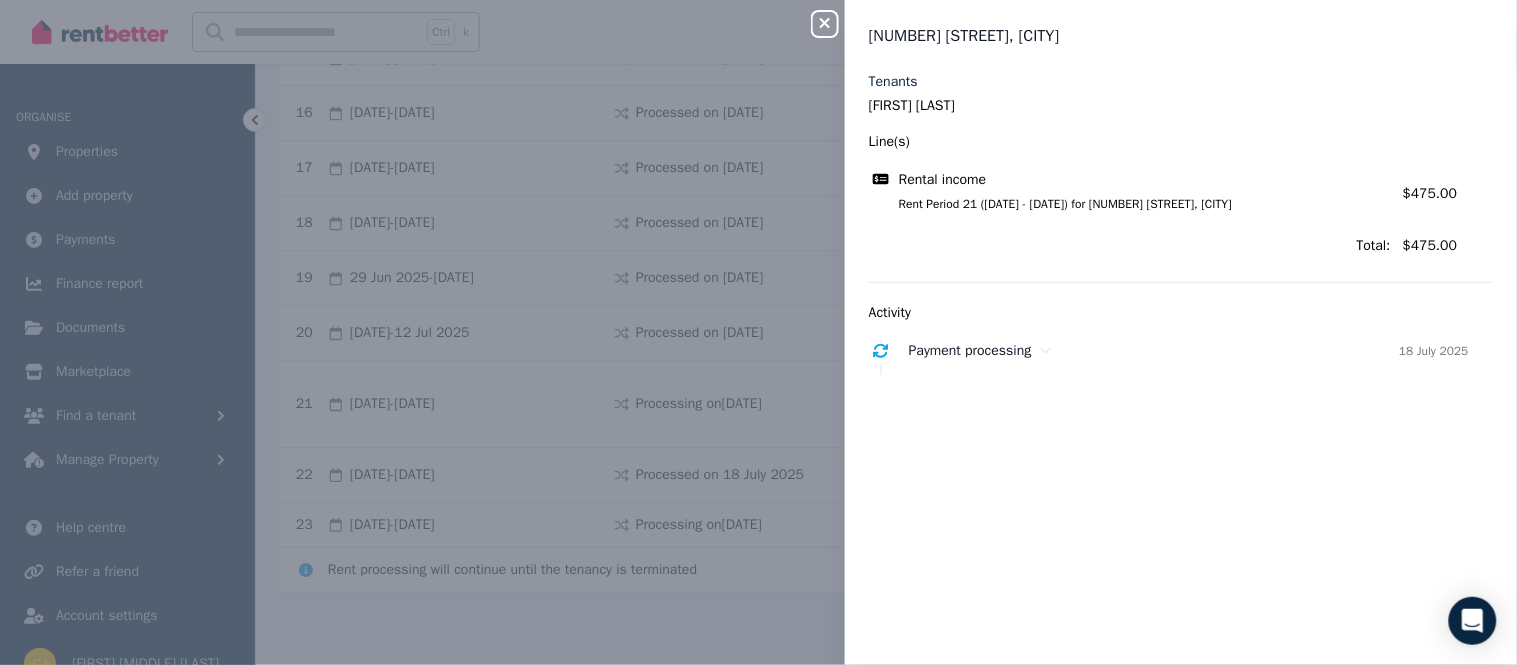 click on "Close panel 44 Mimosa Lane, Moggill Tenants Jacob Predo Line(s) Rental income Rent Period 22 (20/07/2025 - 26/07/2025) for 44 Mimosa Lane, Moggill Amount:  $475.00 Total: $475.00 Activity Payment processing 18 July 2025" at bounding box center [758, 332] 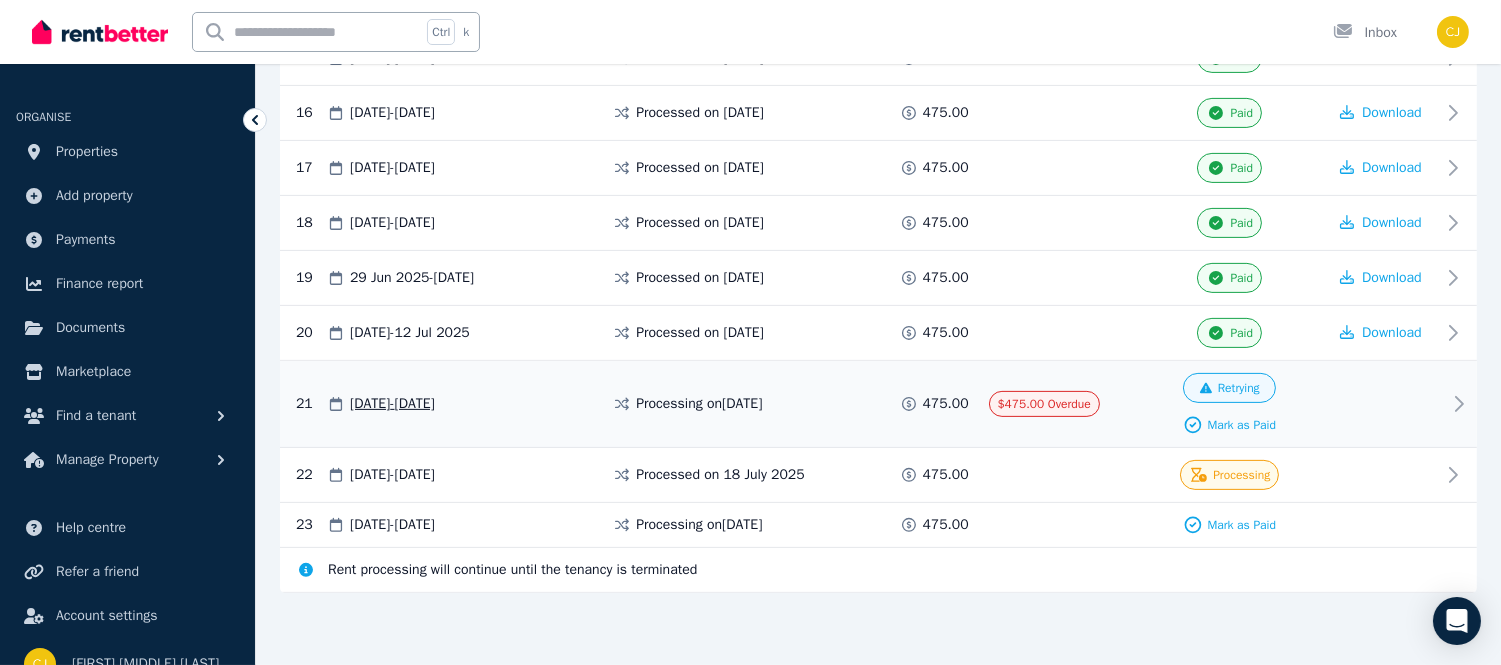 click 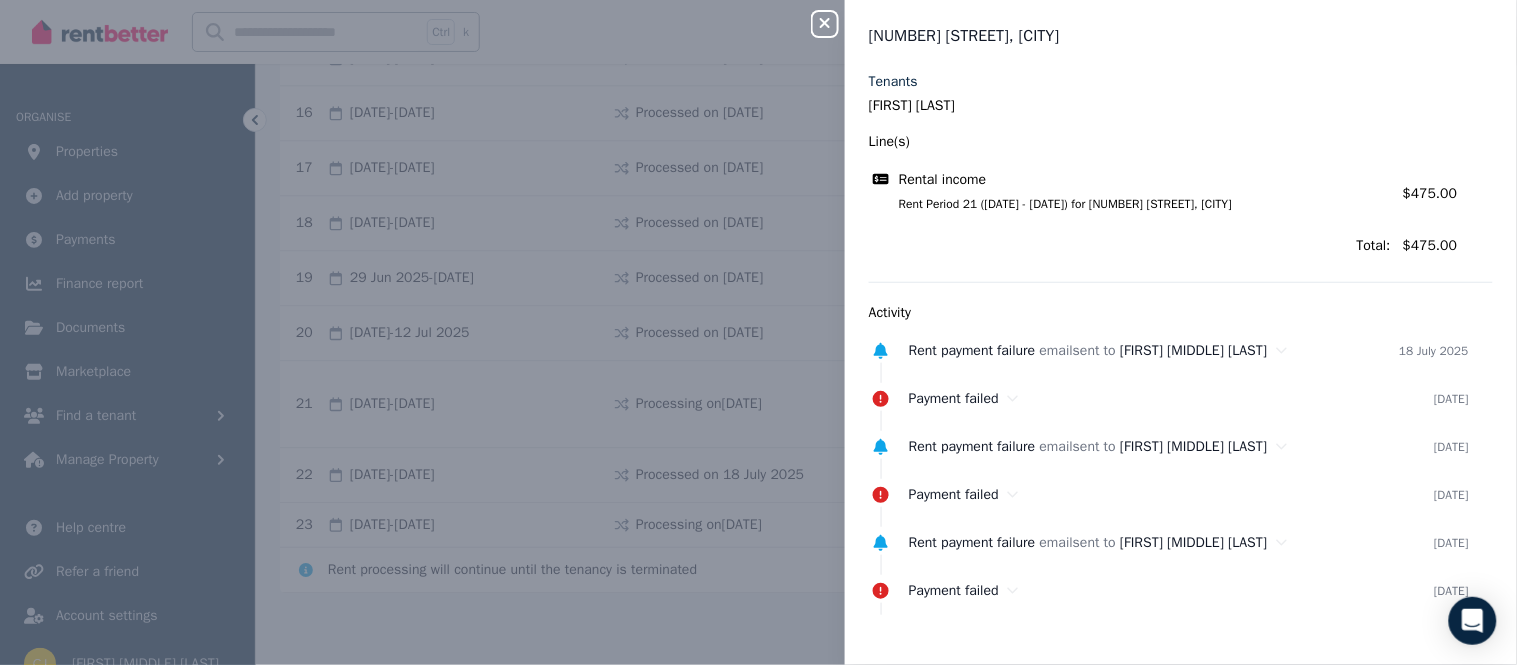 click on "Close panel 44 Mimosa Lane, Moggill Tenants Jacob Predo Line(s) Rental income Rent Period 21 (13/07/2025 - 19/07/2025) for 44 Mimosa Lane, Moggill Amount:  $475.00 Total: $475.00 Activity Rent payment failure   email  sent to   Jacob Wayne Predo 18 July 2025 Payment failed 17 July 2025 Rent payment failure   email  sent to   Jacob Wayne Predo 16 July 2025 Payment failed 15 July 2025 Rent payment failure   email  sent to   Jacob Wayne Predo 14 July 2025 Payment failed 11 July 2025" at bounding box center [758, 332] 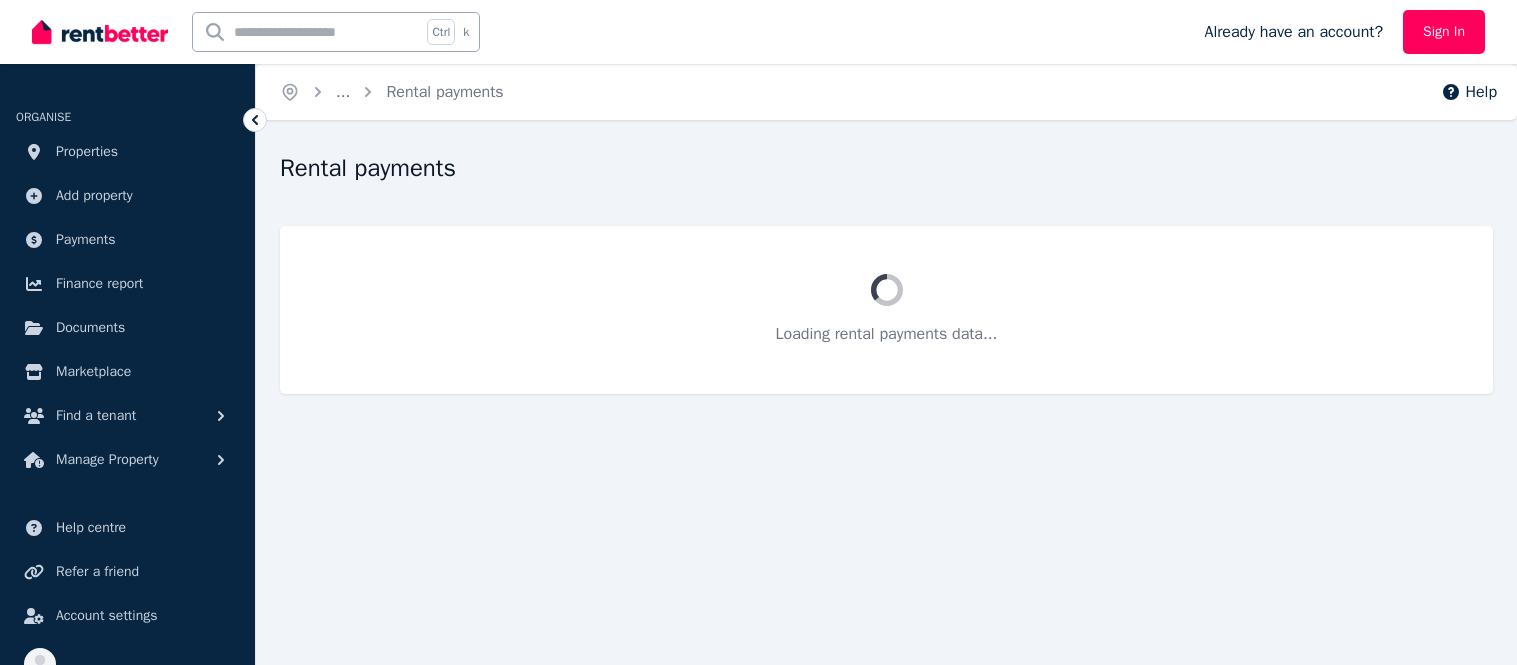 scroll, scrollTop: 0, scrollLeft: 0, axis: both 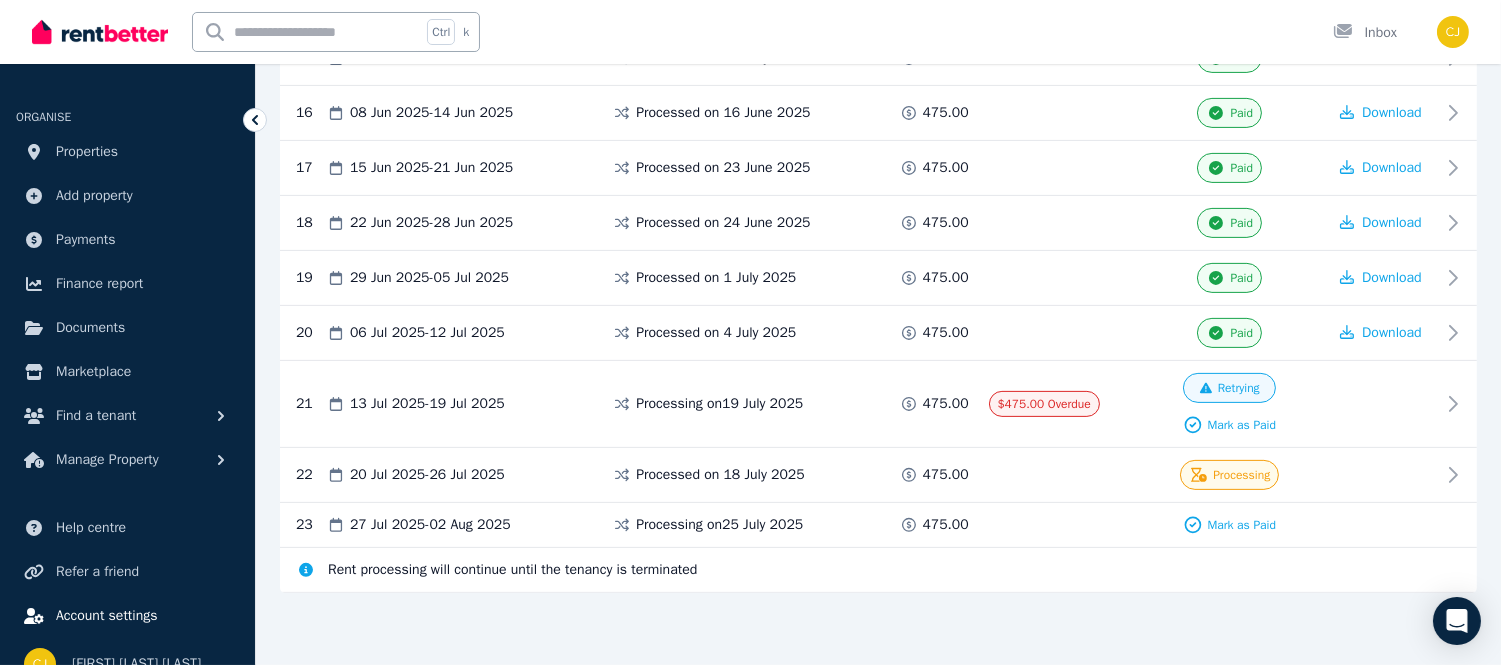 click on "Account settings" at bounding box center (107, 616) 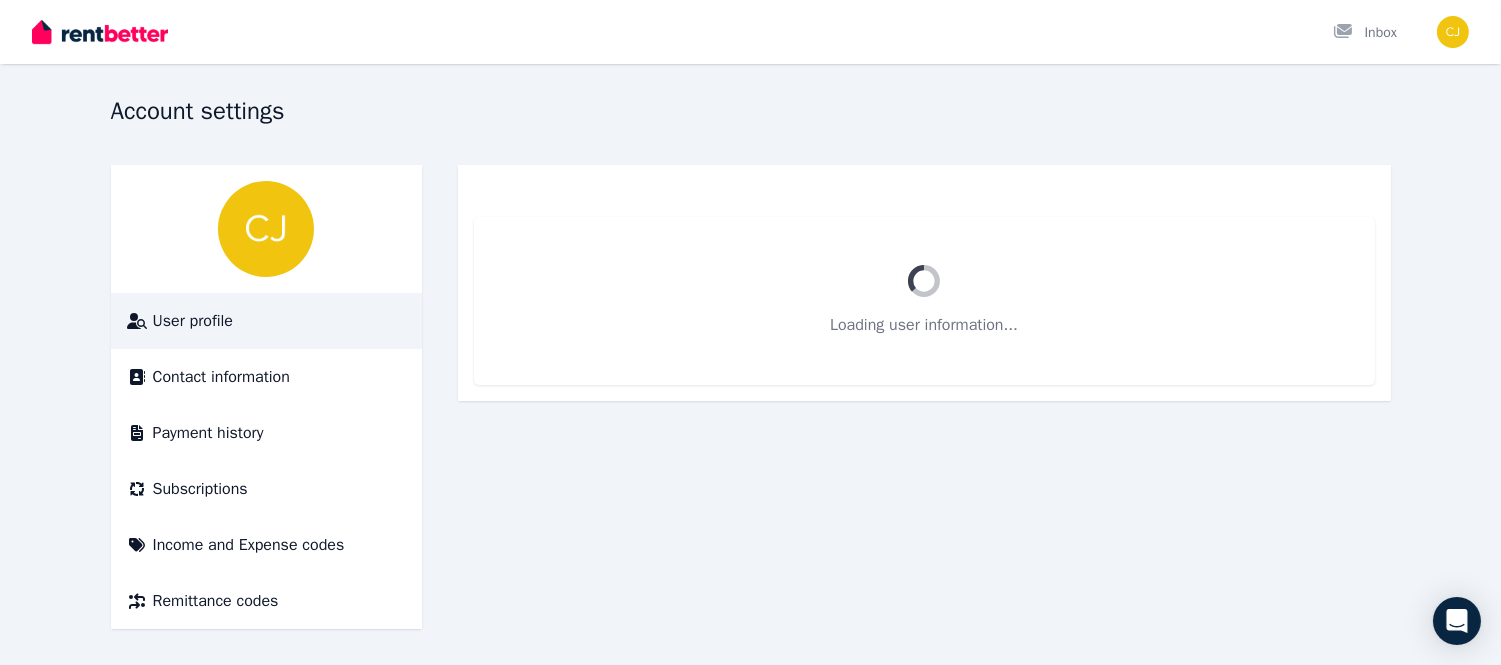 scroll, scrollTop: 0, scrollLeft: 0, axis: both 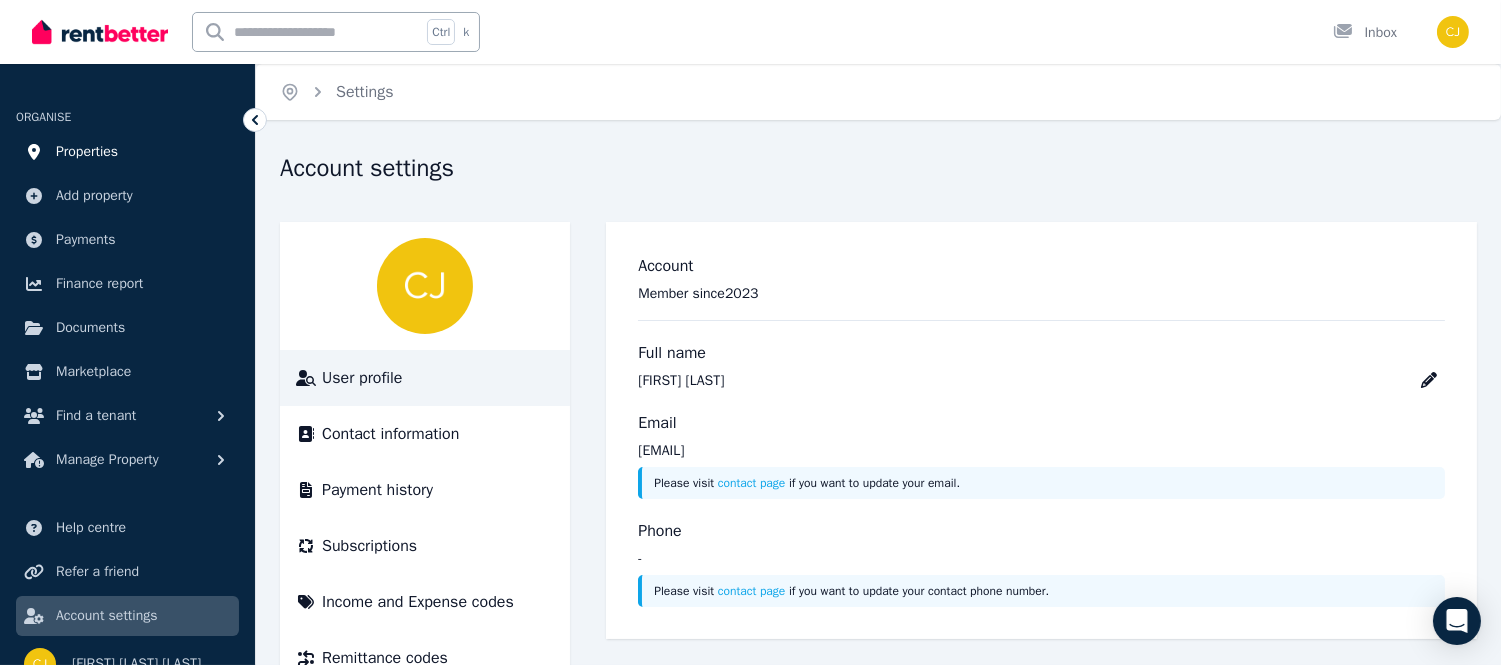 click on "Properties" at bounding box center (87, 152) 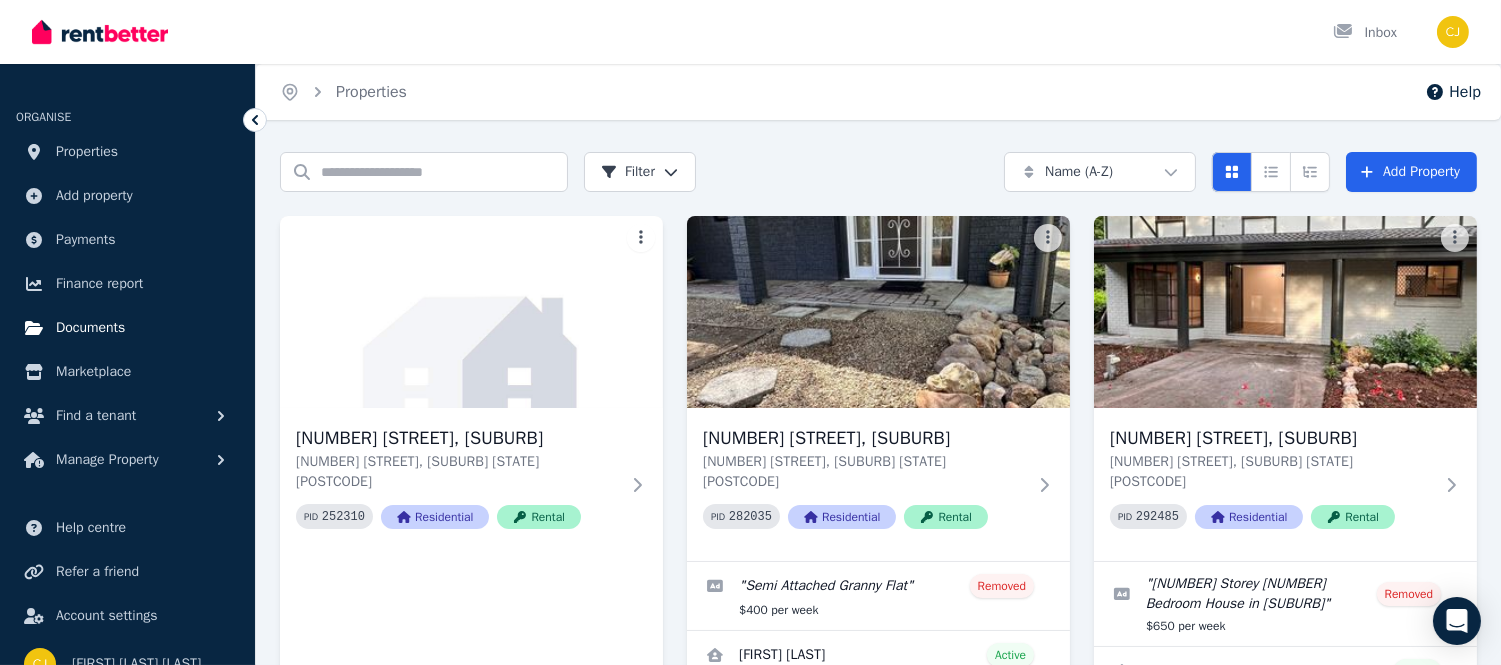 click on "Documents" at bounding box center [127, 328] 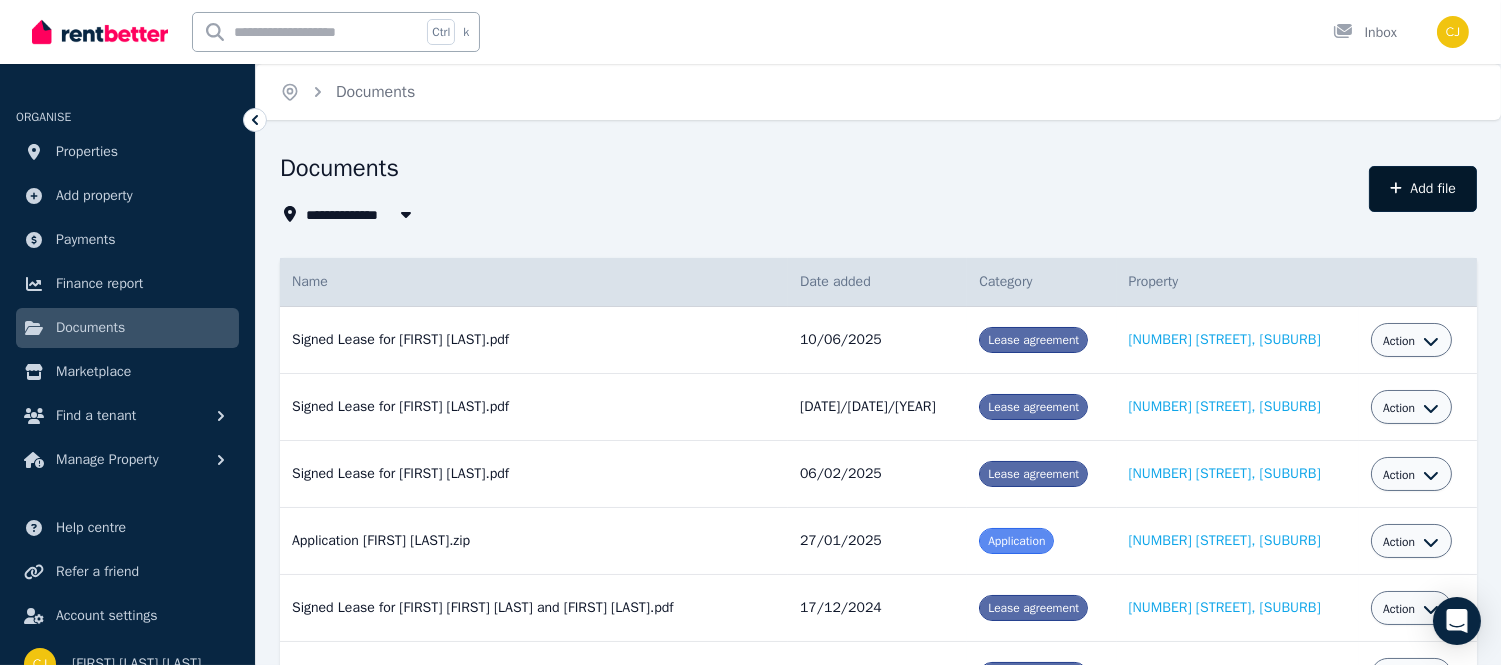 click on "Add file" at bounding box center [1423, 189] 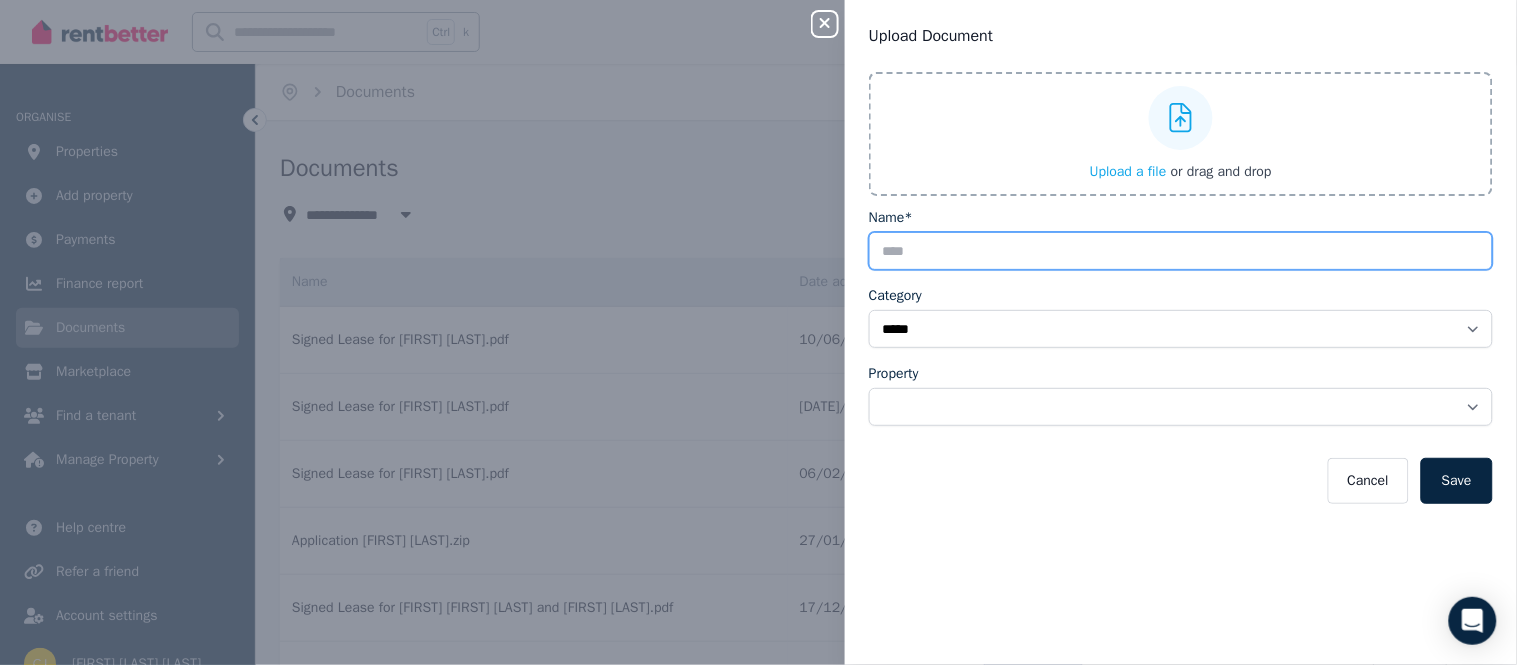 click on "Name*" at bounding box center [1181, 251] 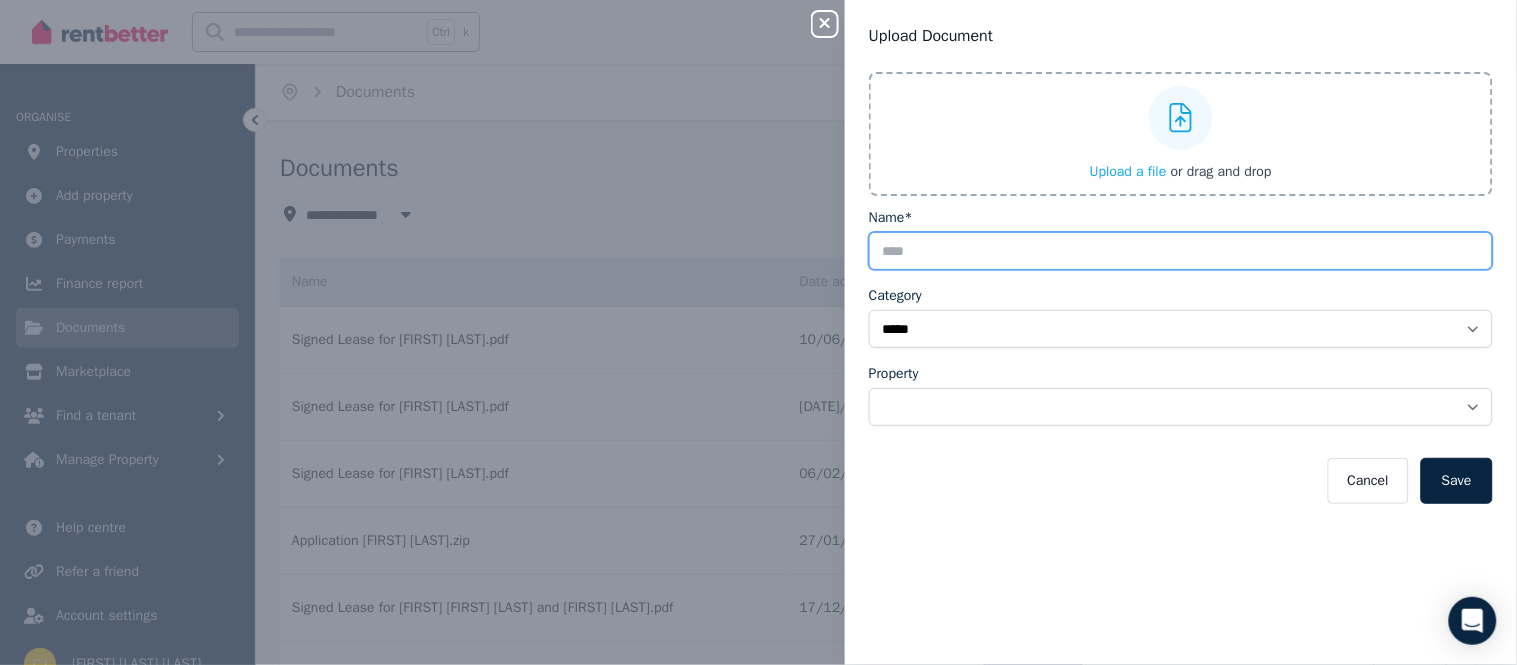 click on "Name*" at bounding box center [1181, 251] 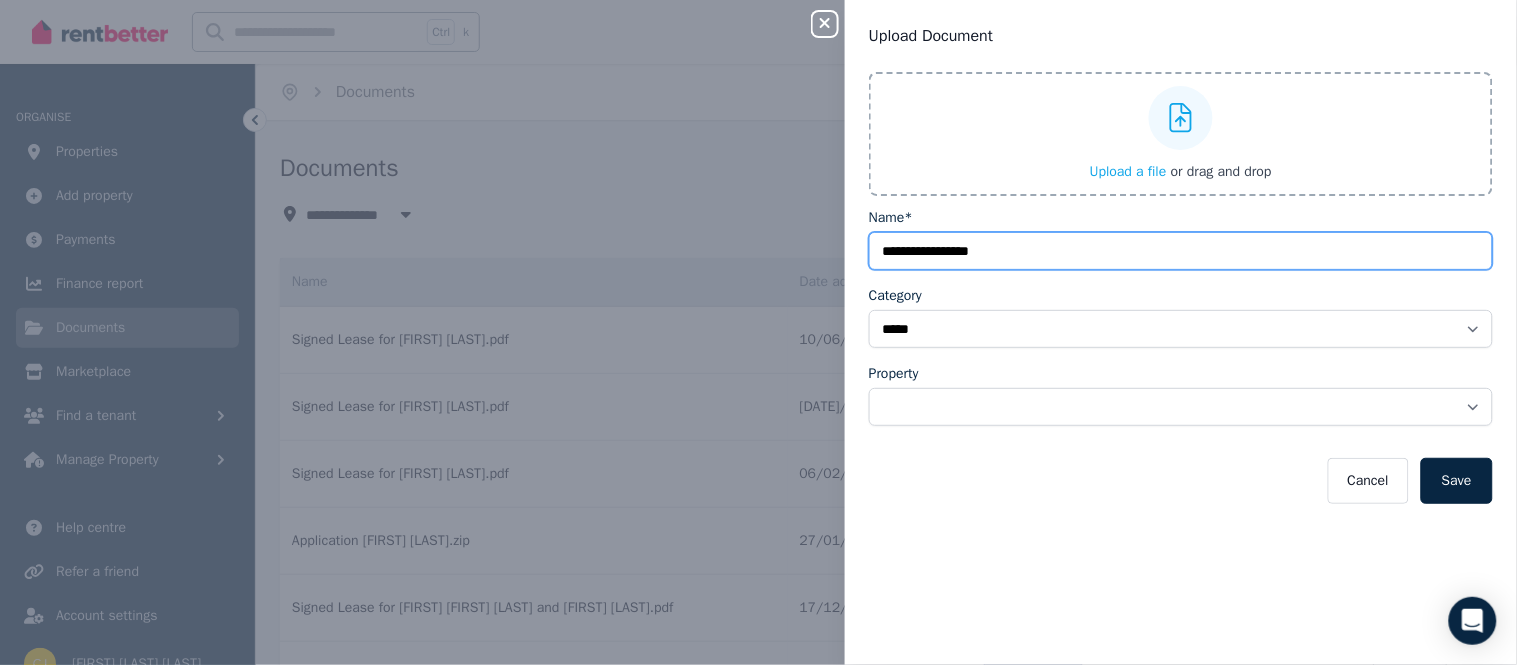 type on "**********" 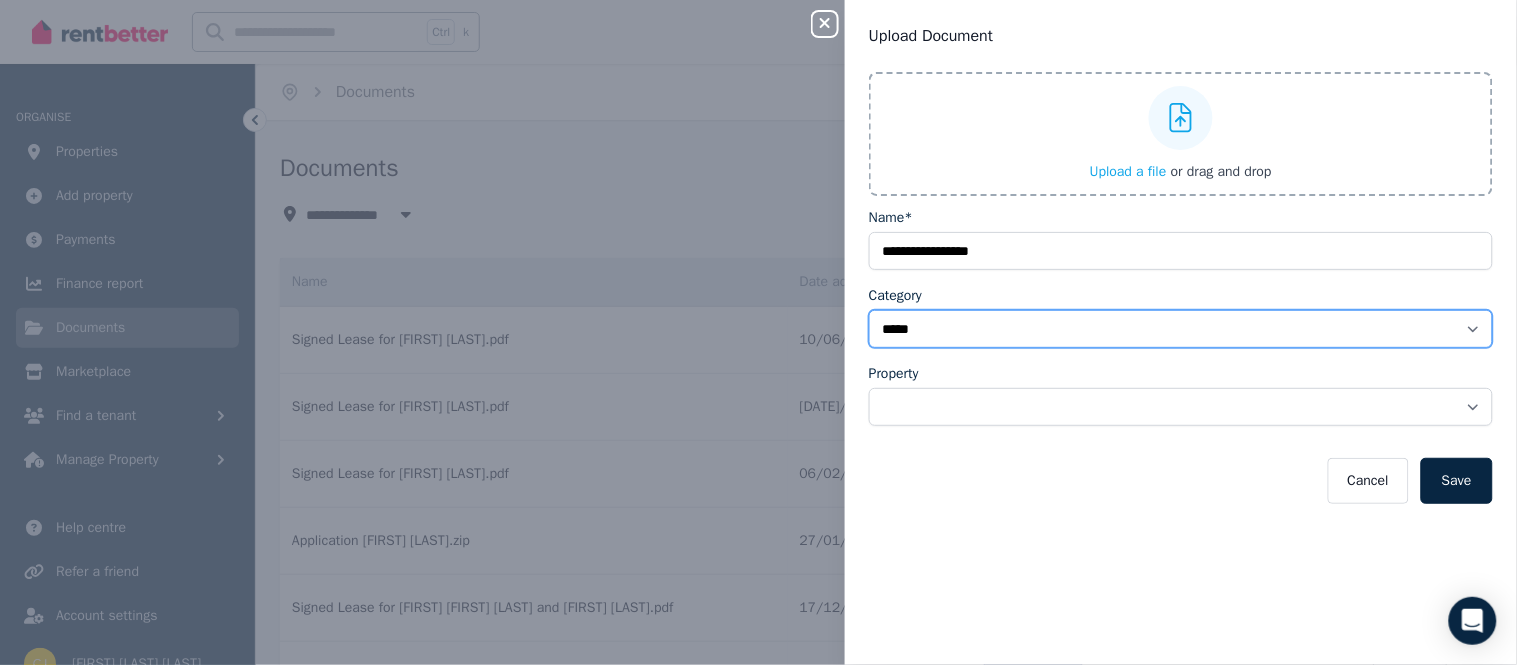 click on "**********" at bounding box center [1181, 329] 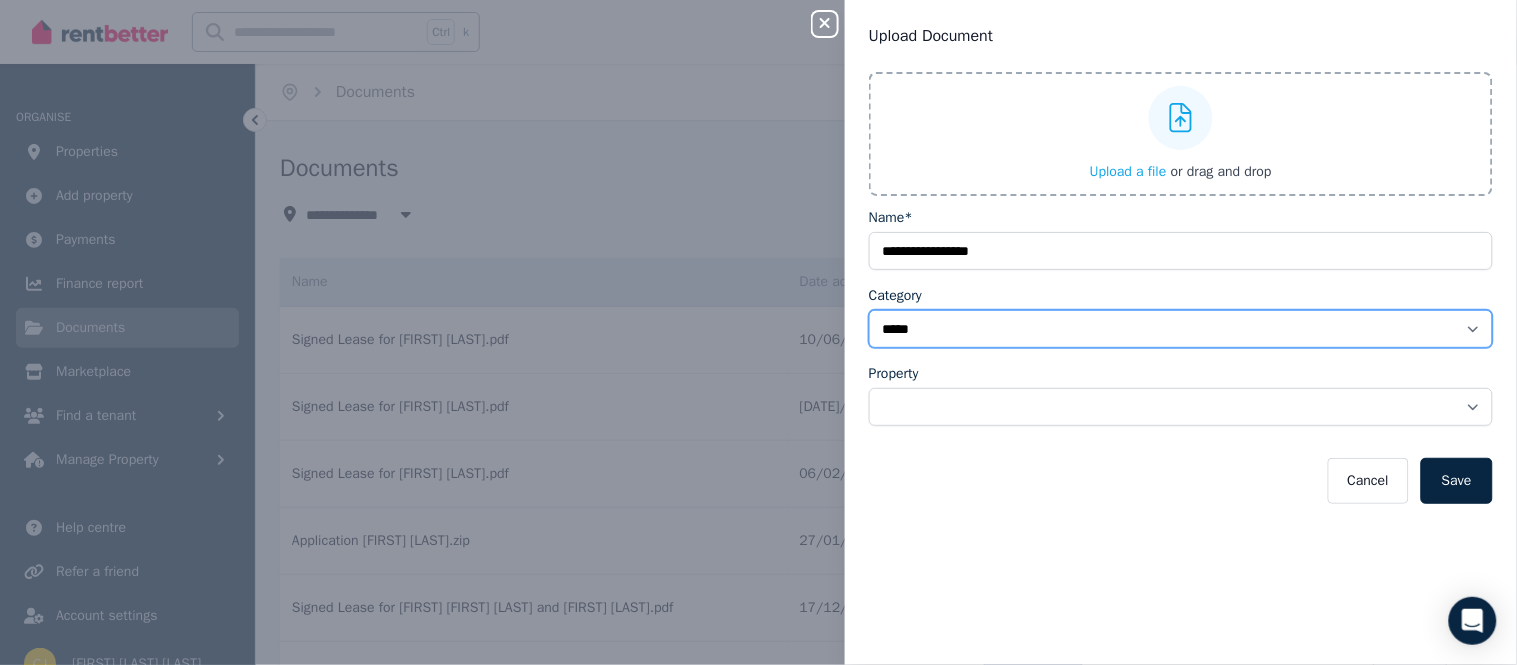 click on "**********" at bounding box center (1181, 329) 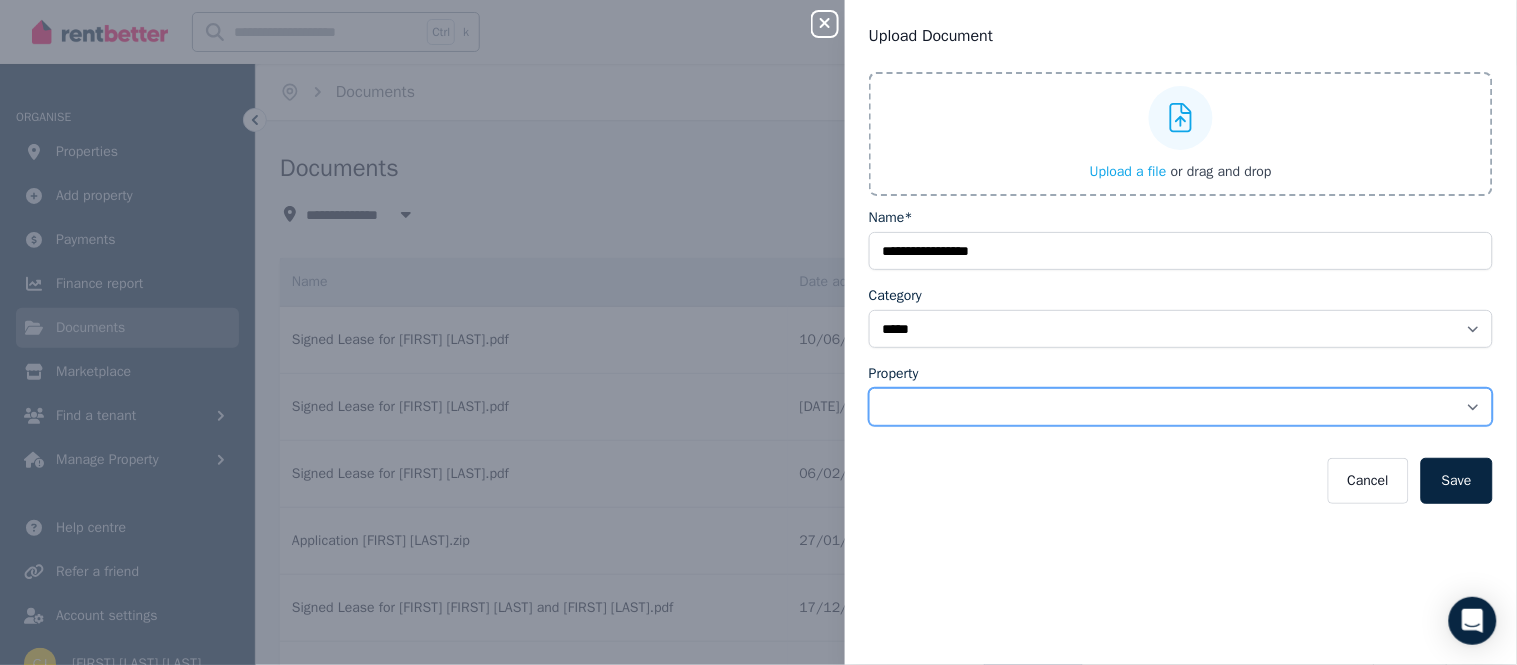 click on "**********" at bounding box center (1181, 407) 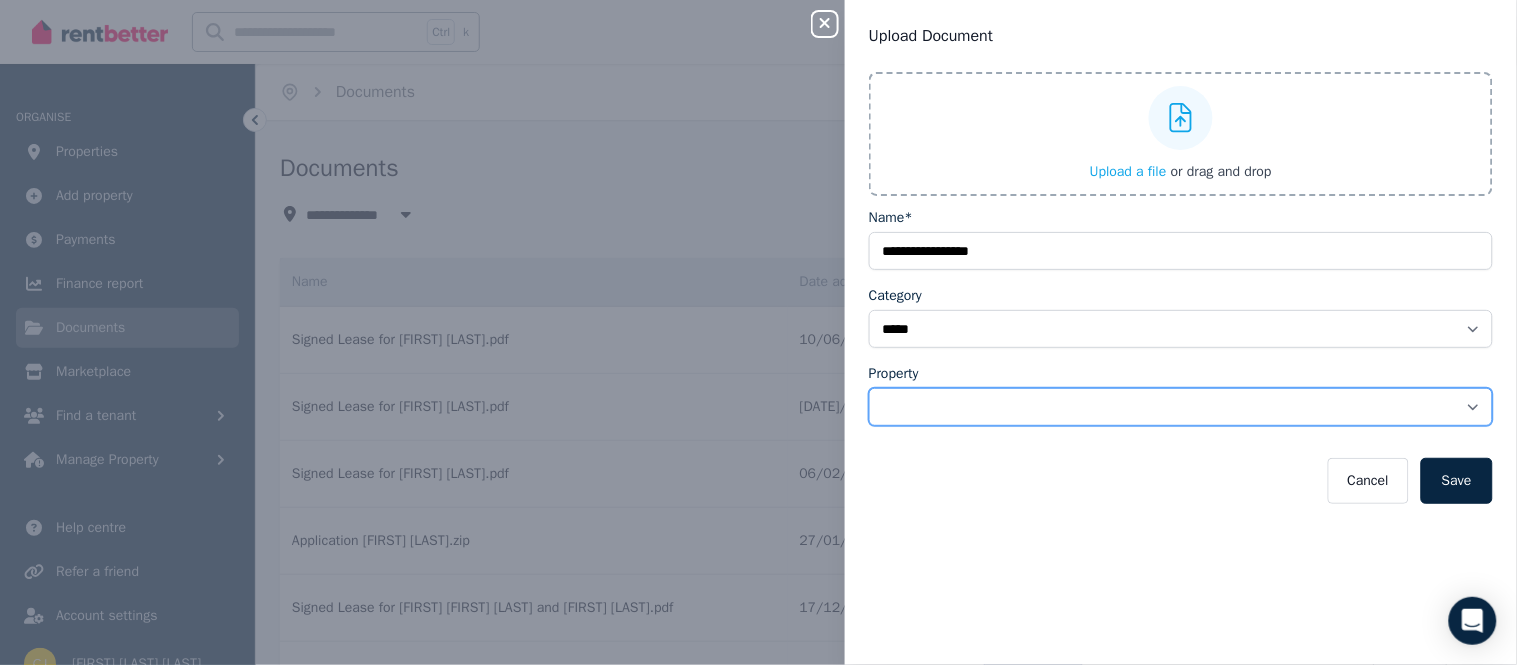 select on "**********" 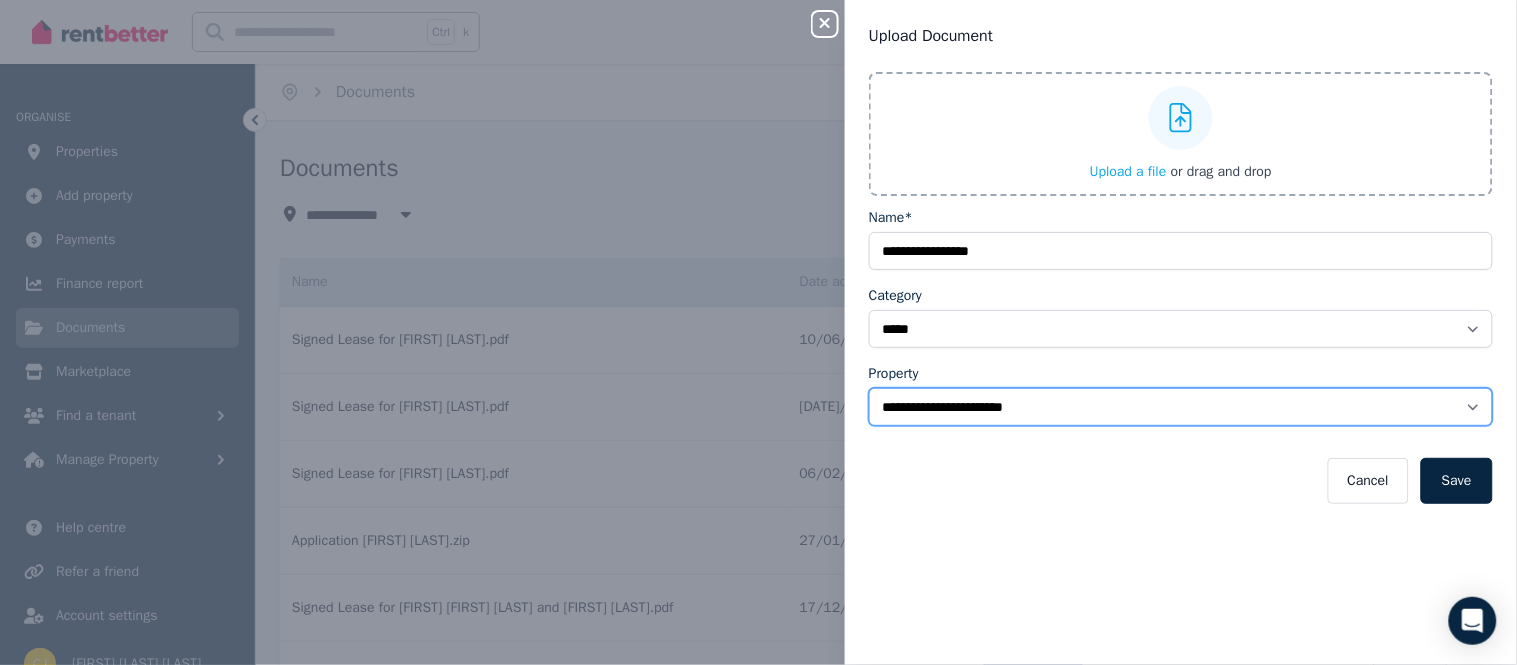 click on "**********" at bounding box center (1181, 407) 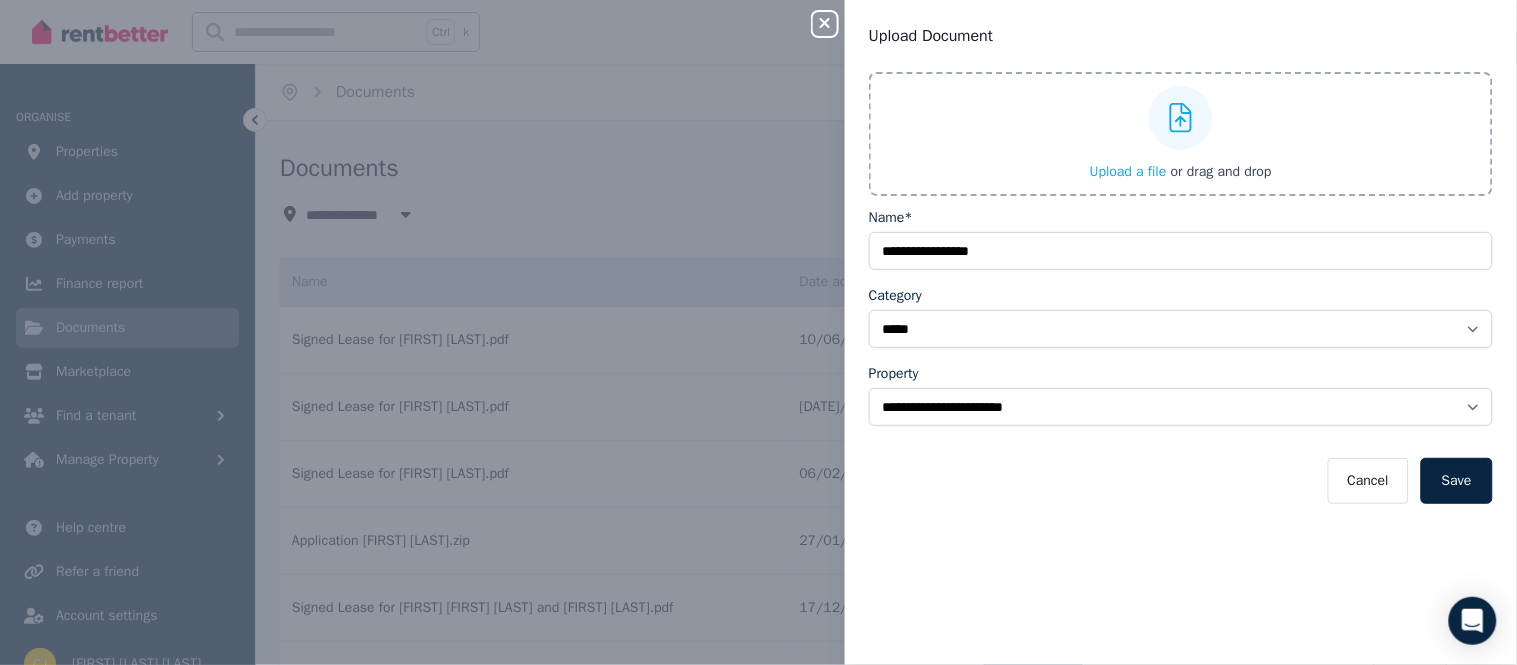 click 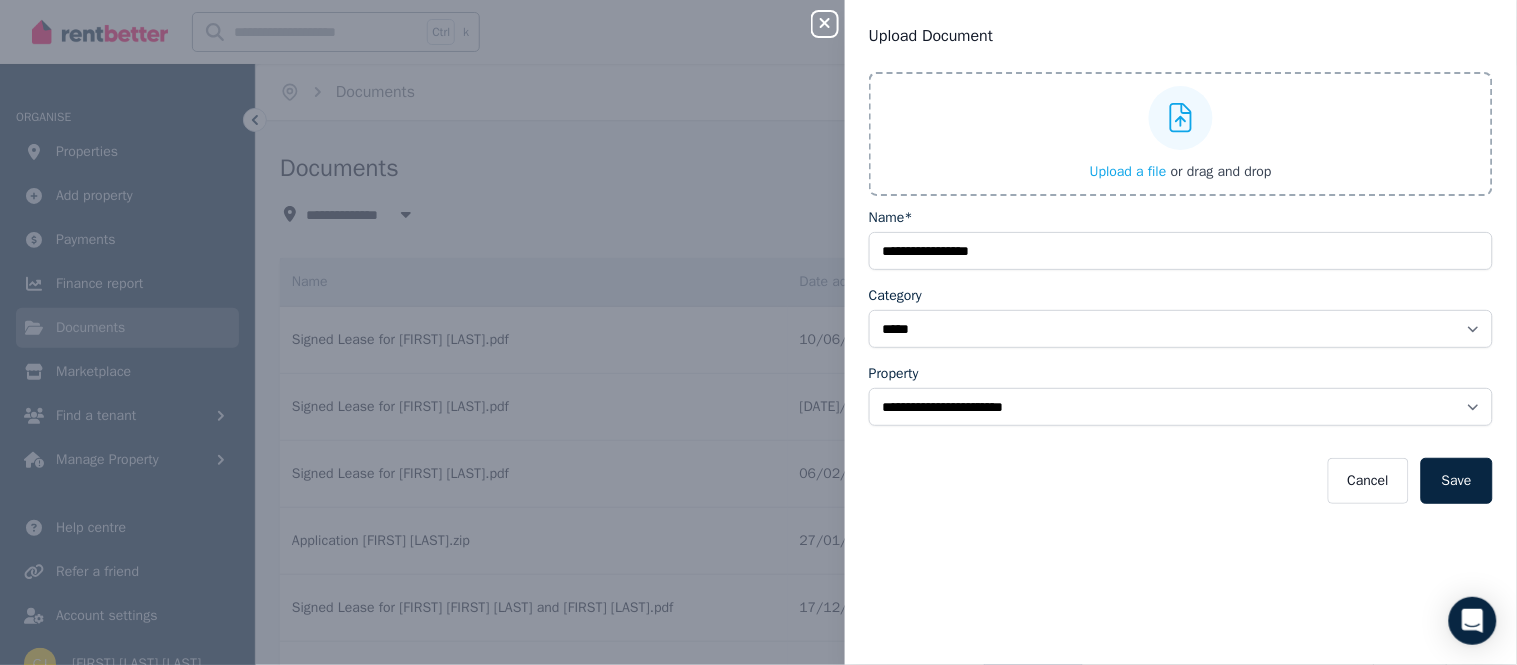 select 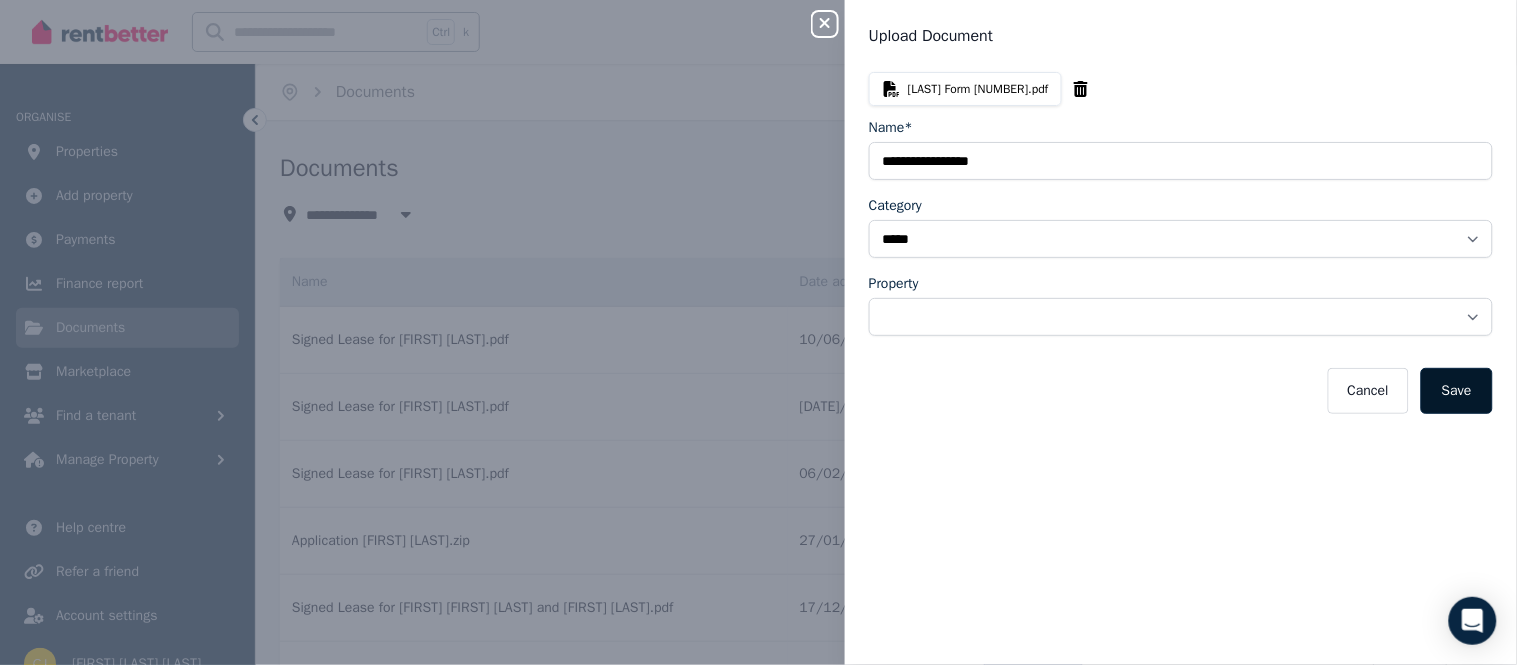 click on "Save" at bounding box center [1457, 391] 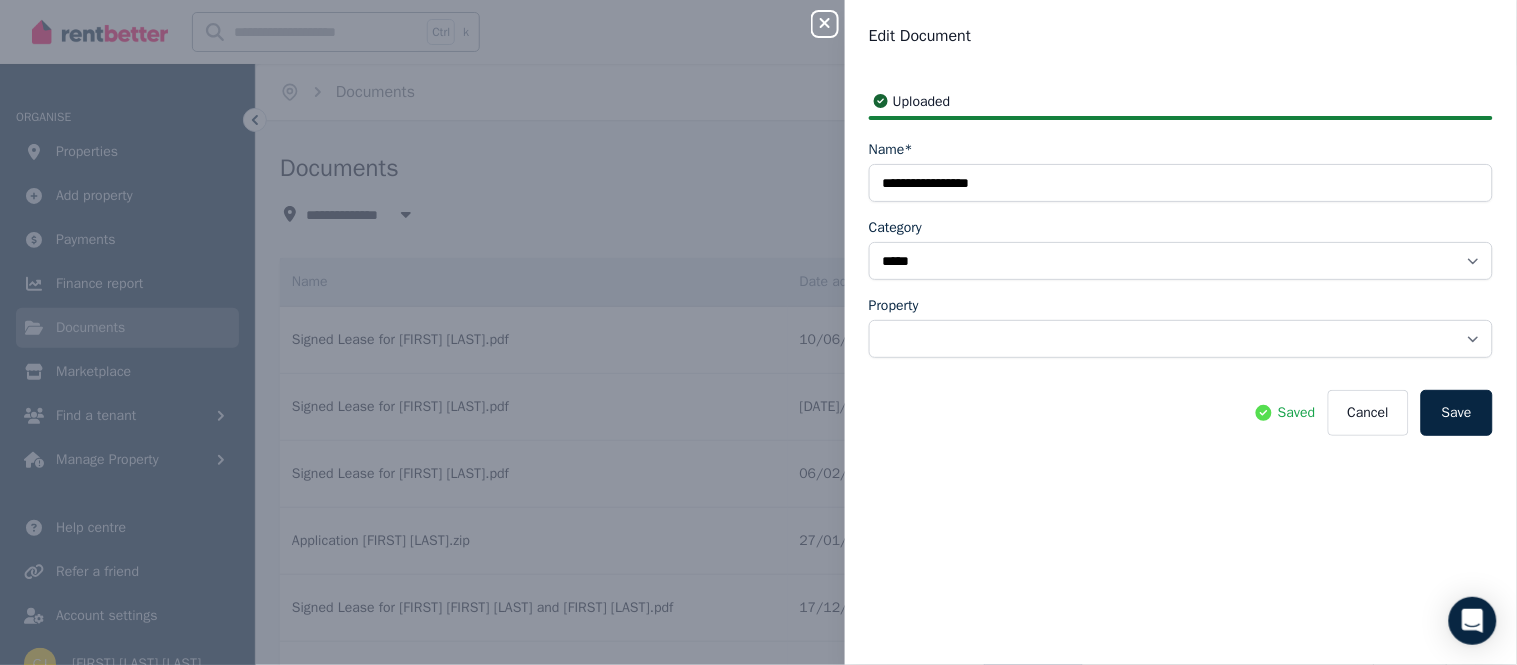 click on "**********" at bounding box center [1181, 356] 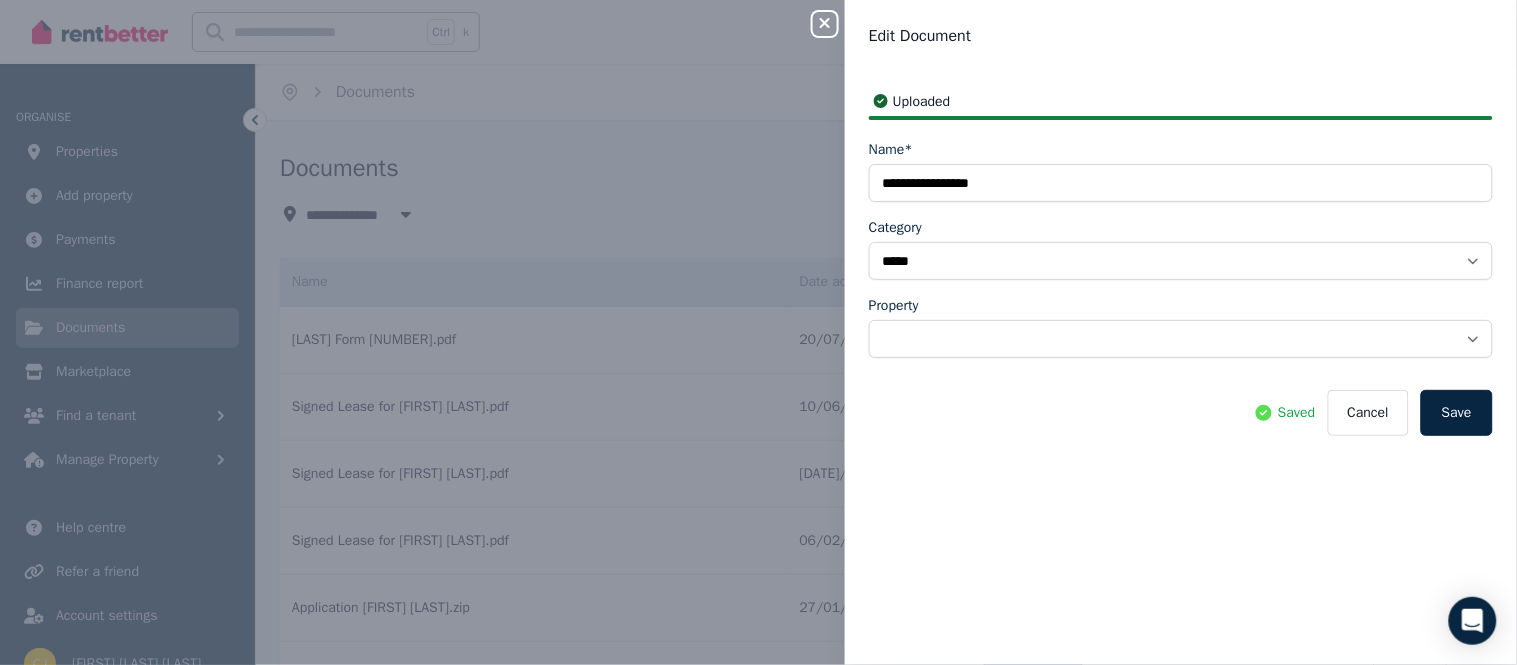 click 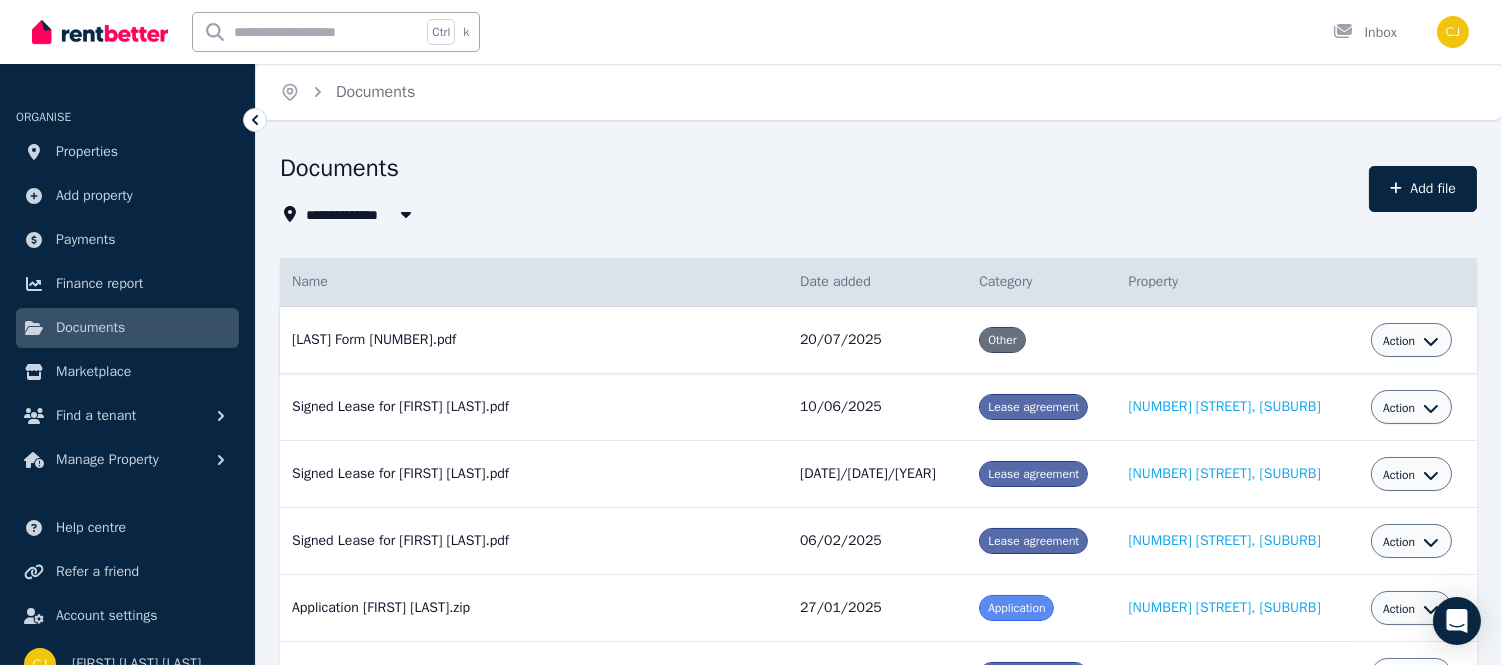 click on "Action" at bounding box center [1399, 341] 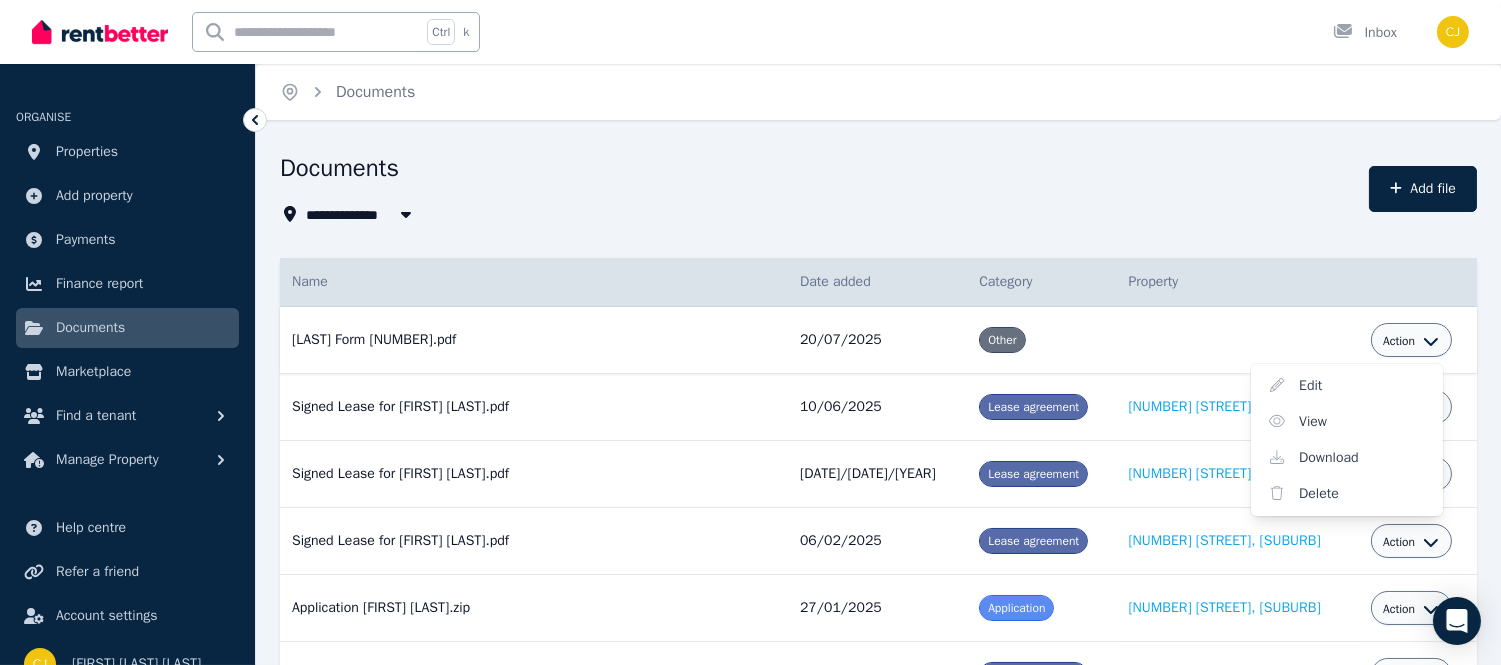 click on "Other" at bounding box center [1041, 340] 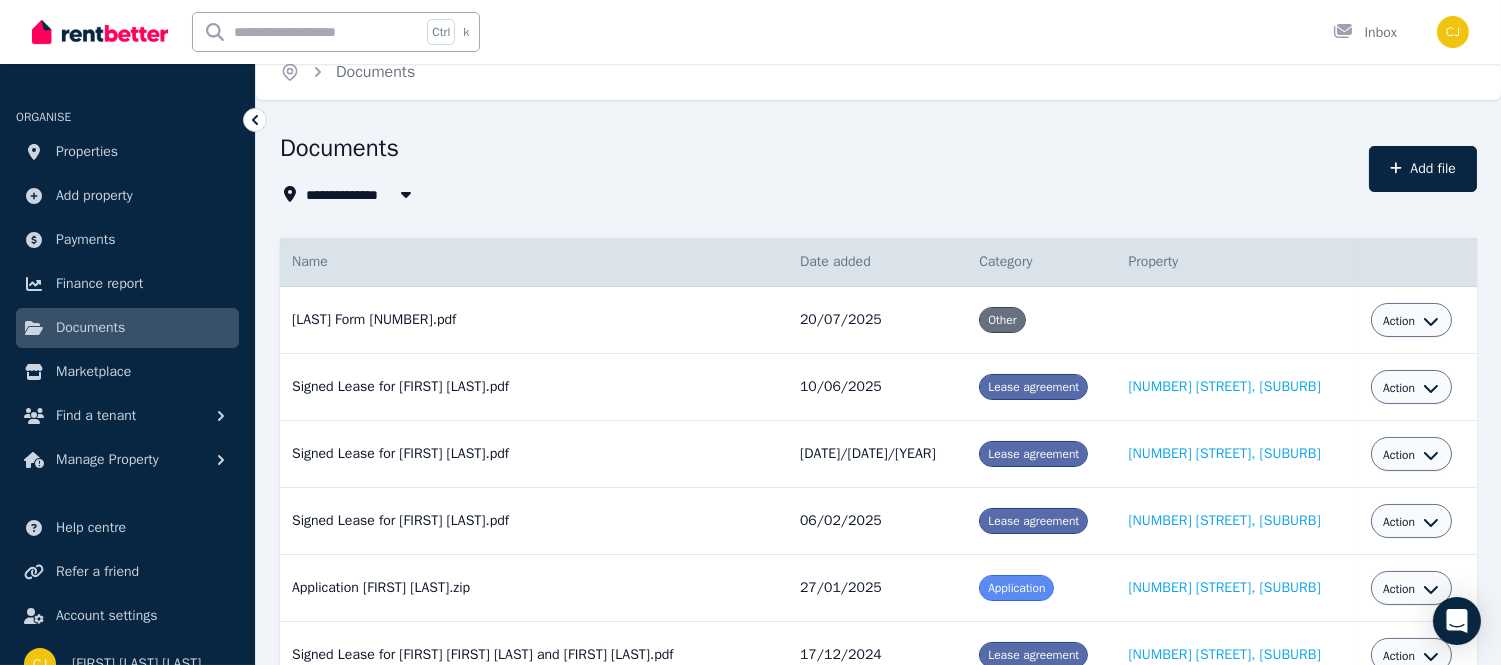 scroll, scrollTop: 0, scrollLeft: 0, axis: both 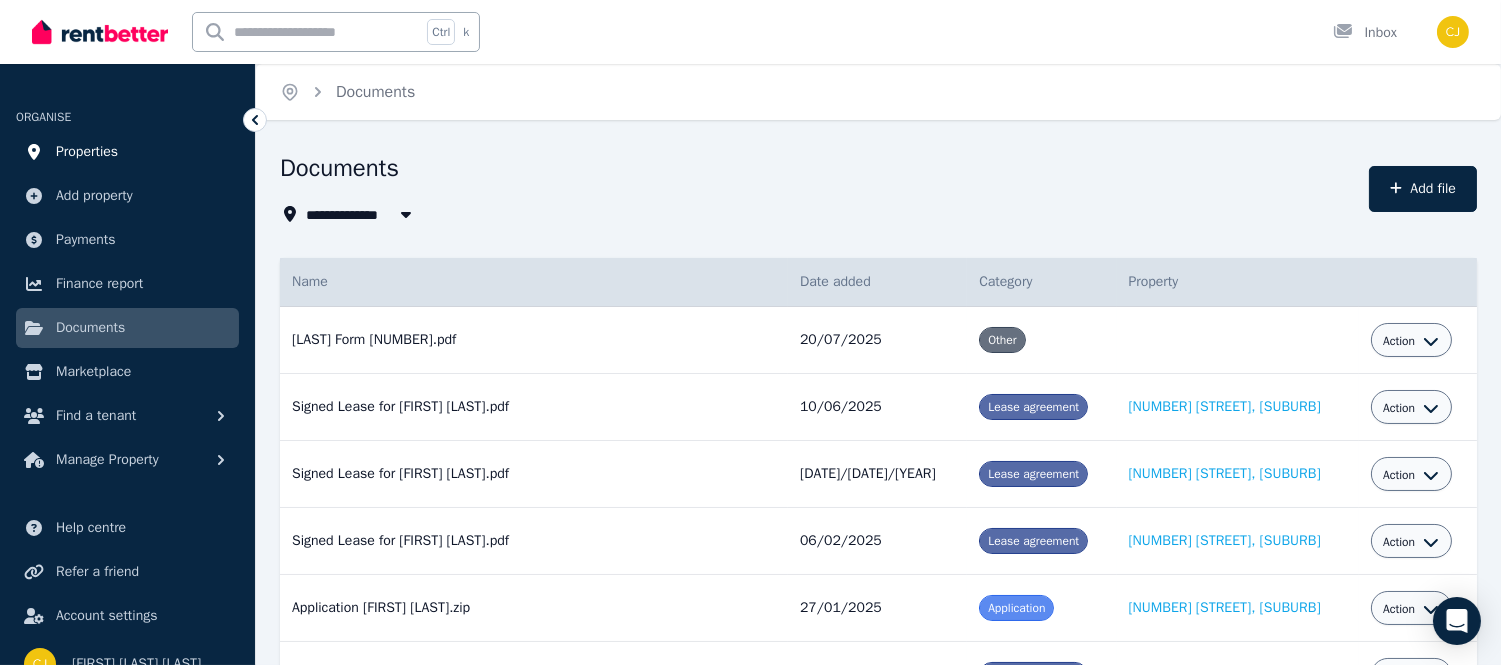 click on "Properties" at bounding box center [87, 152] 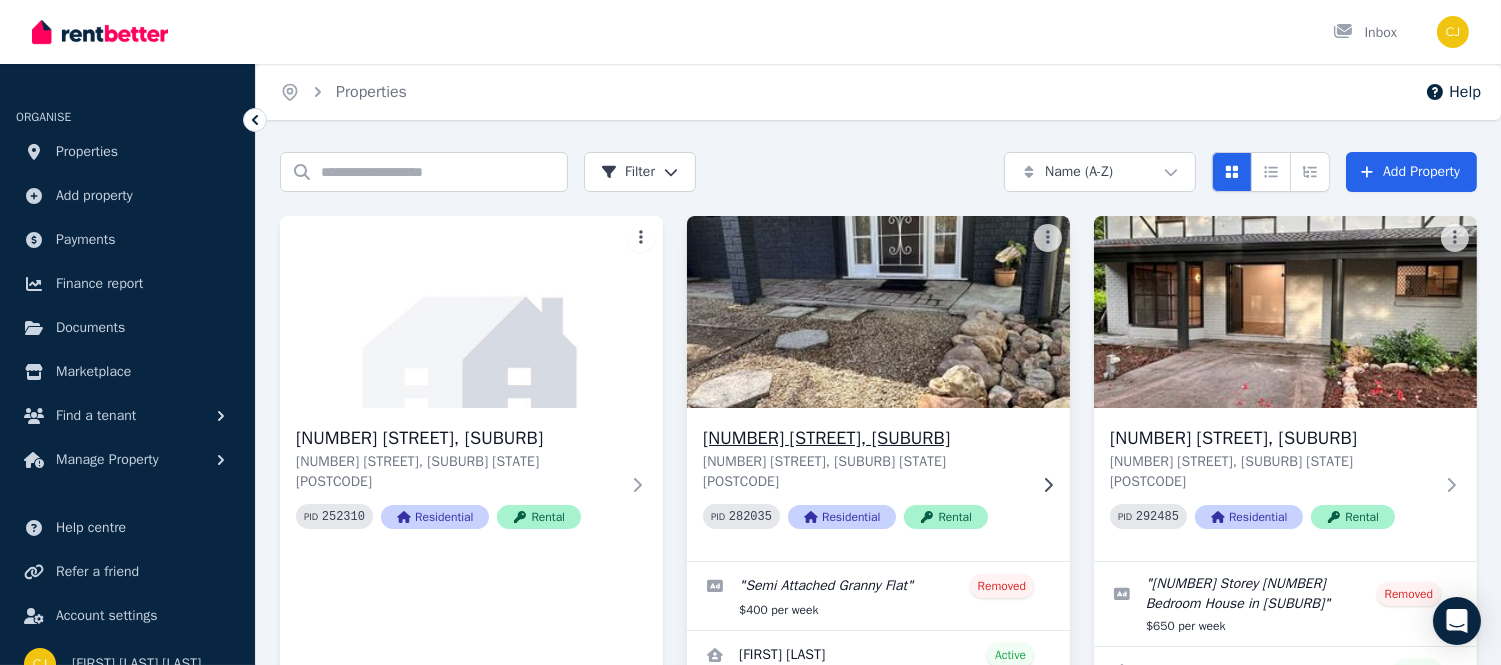 click on "[NUMBER] [STREET], [SUBURB] [STATE] [POSTCODE]" at bounding box center [864, 472] 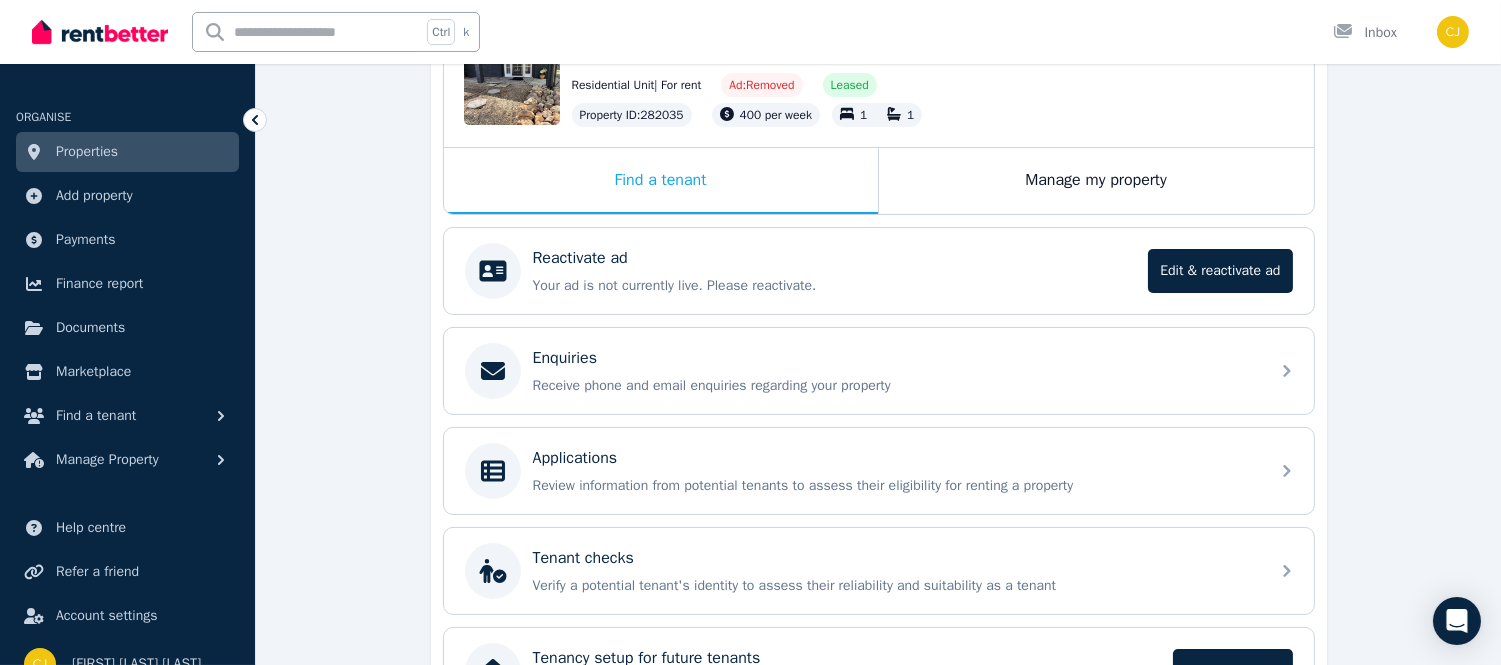 scroll, scrollTop: 282, scrollLeft: 0, axis: vertical 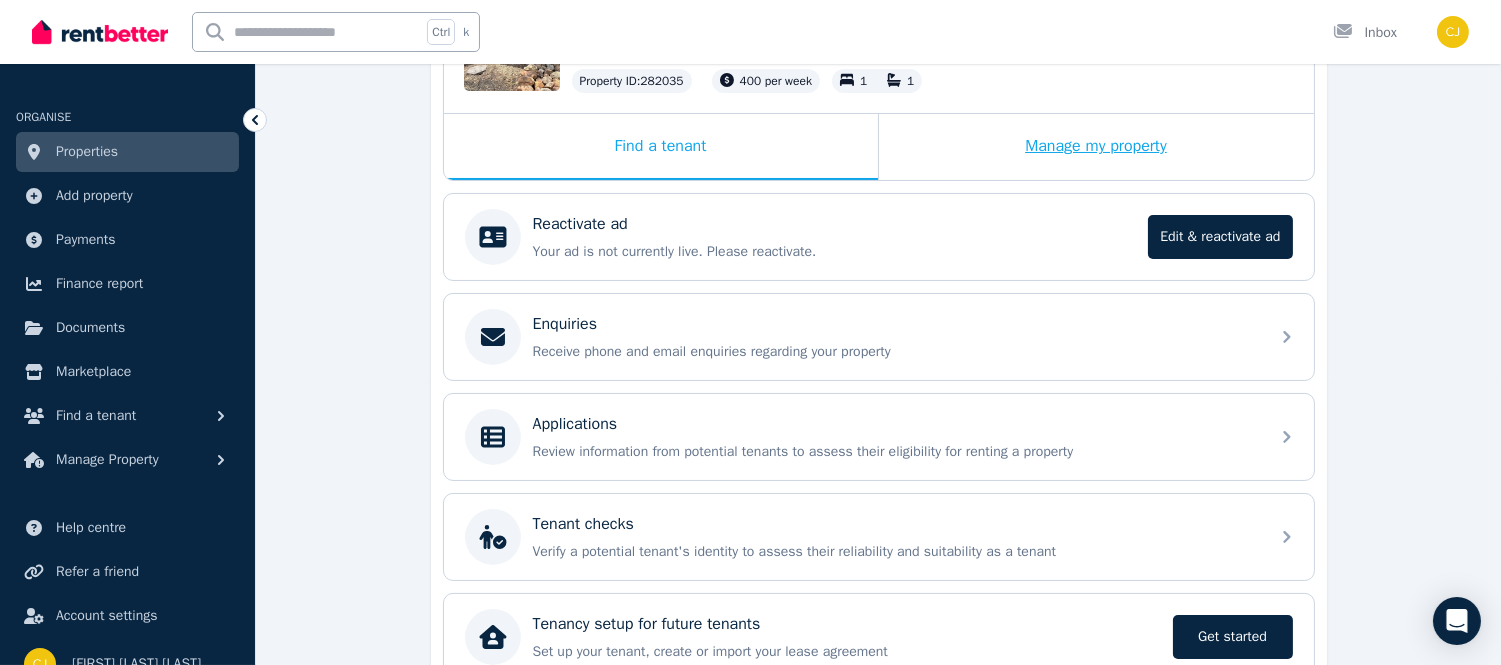 click on "Manage my property" at bounding box center [1096, 147] 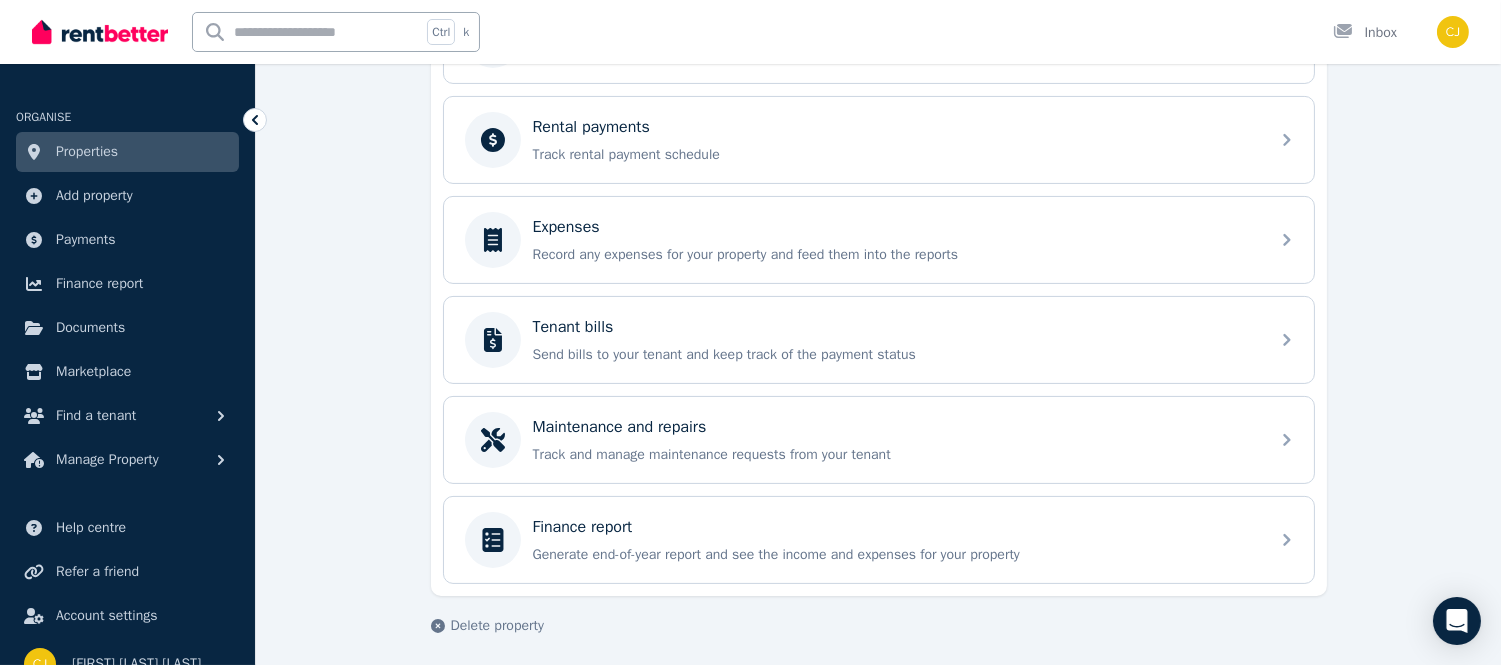 scroll, scrollTop: 826, scrollLeft: 0, axis: vertical 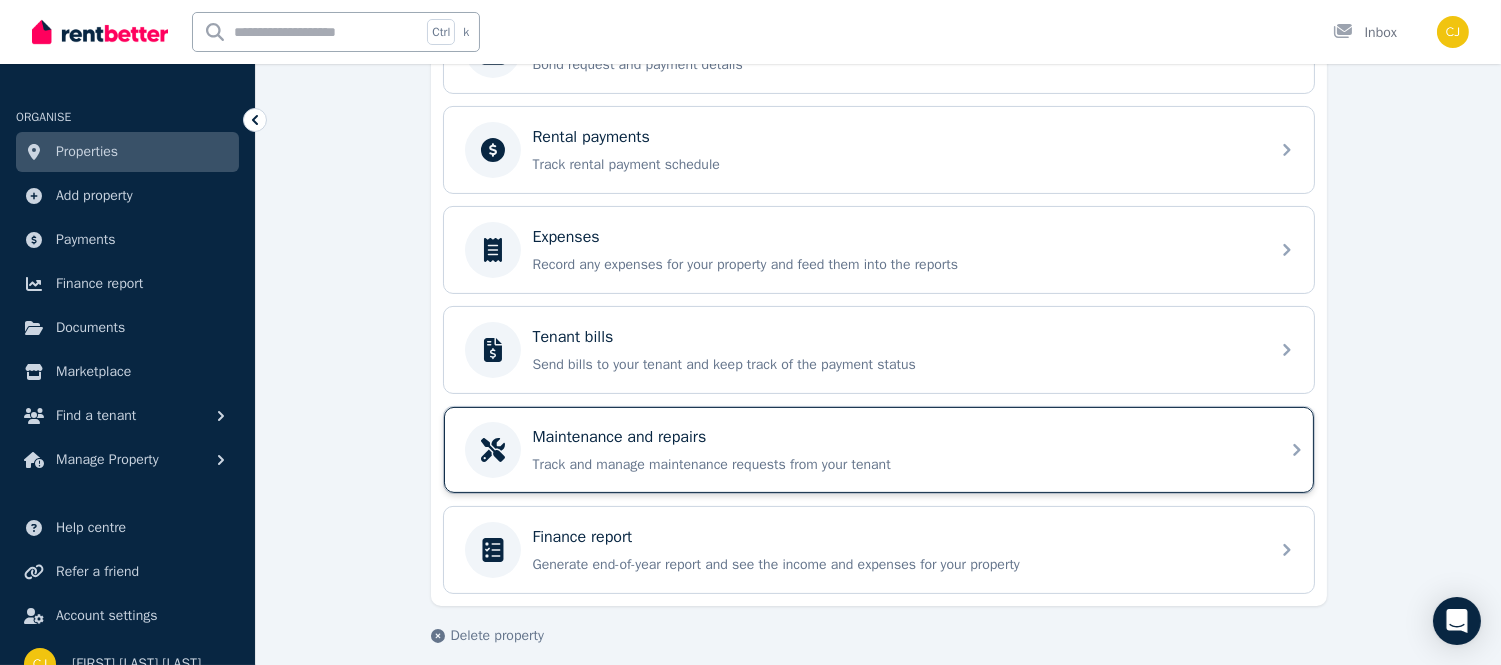 click on "Maintenance and repairs Track and manage maintenance requests from your tenant" at bounding box center [879, 450] 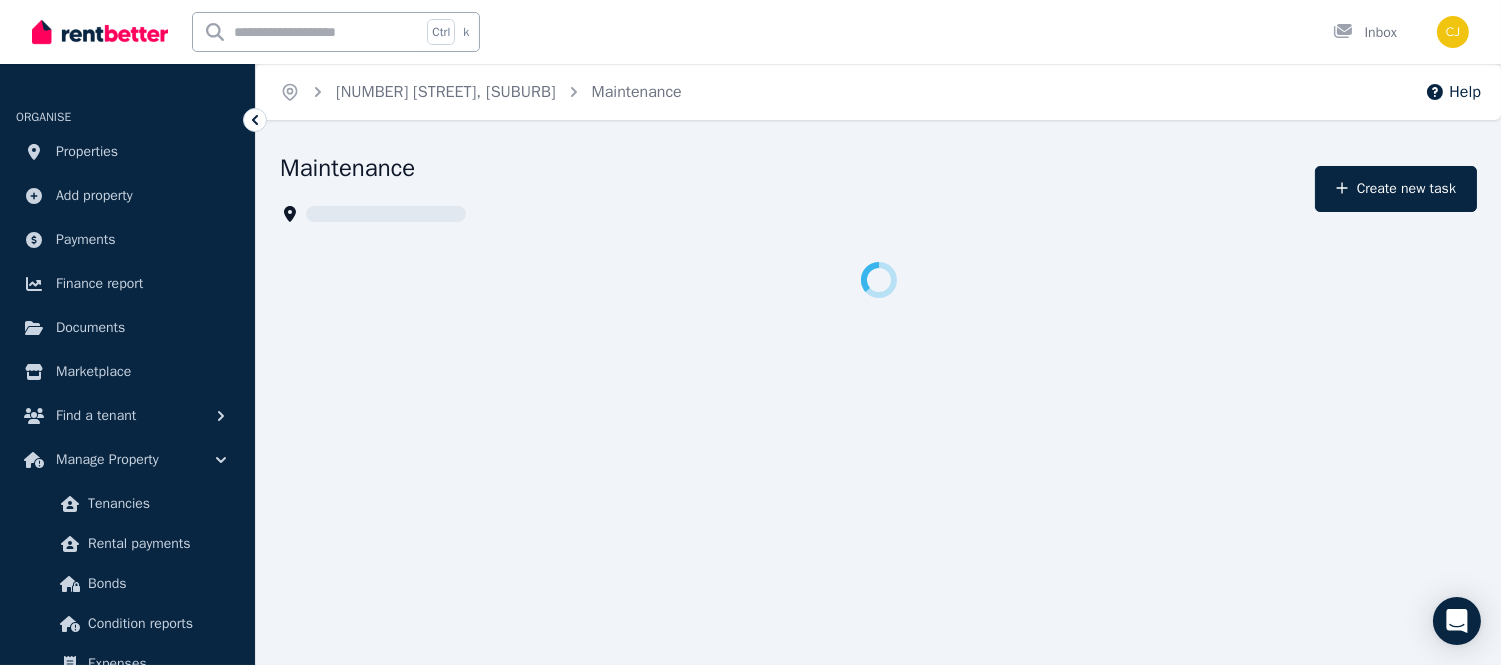 scroll, scrollTop: 0, scrollLeft: 0, axis: both 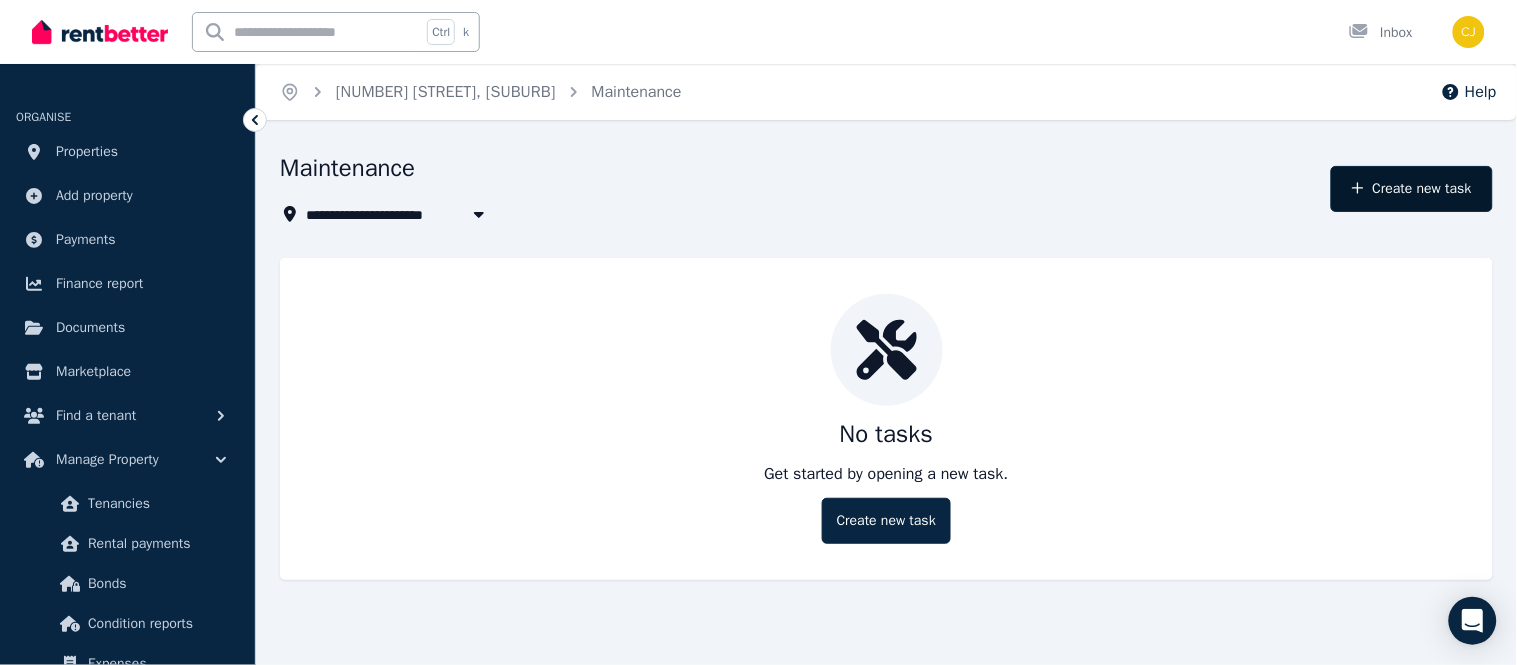 click on "Create new task" at bounding box center (1412, 189) 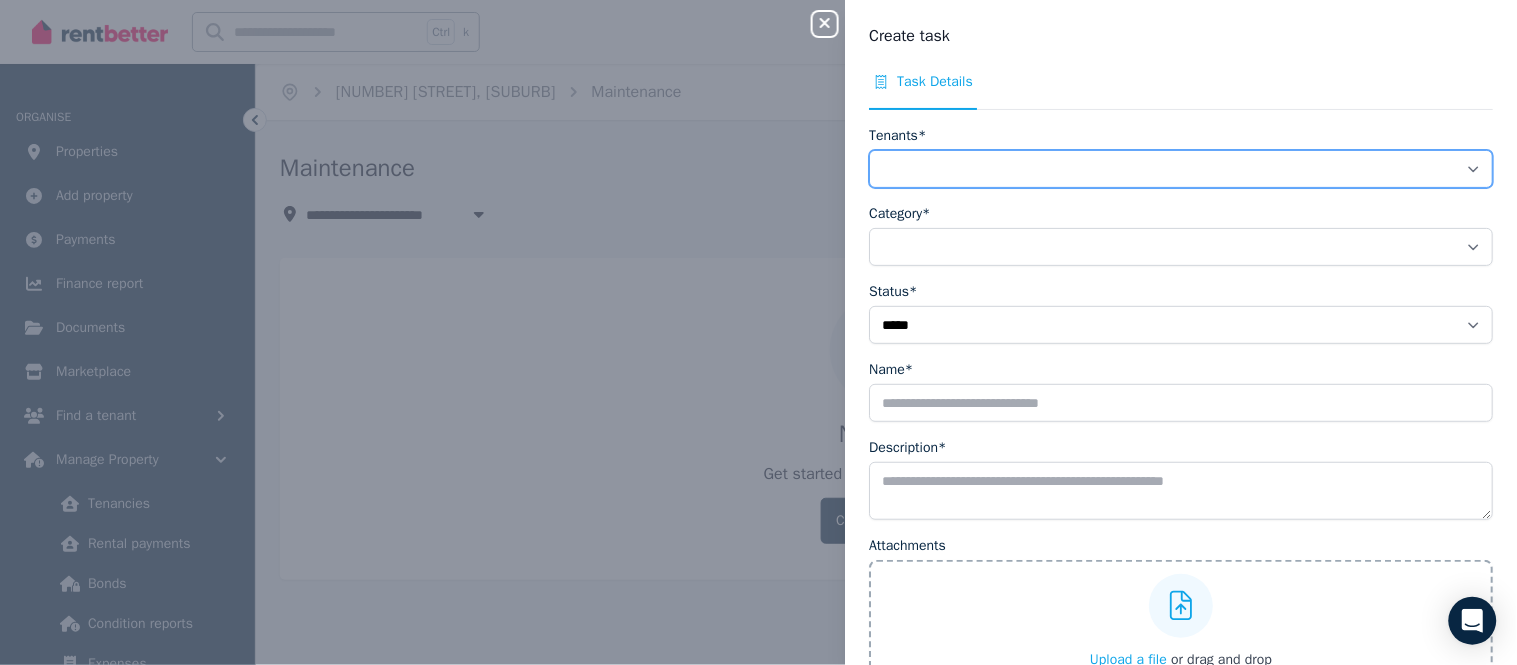click on "**********" at bounding box center (1181, 169) 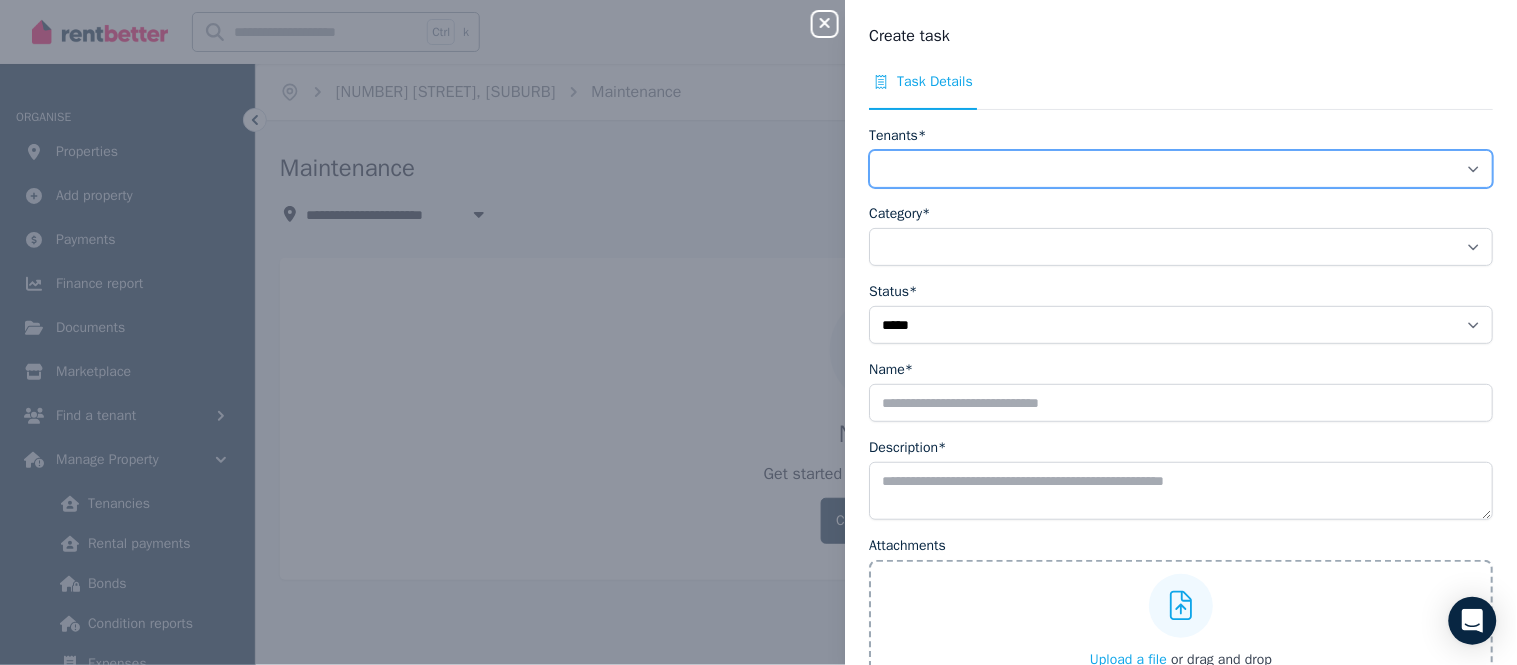 select on "**********" 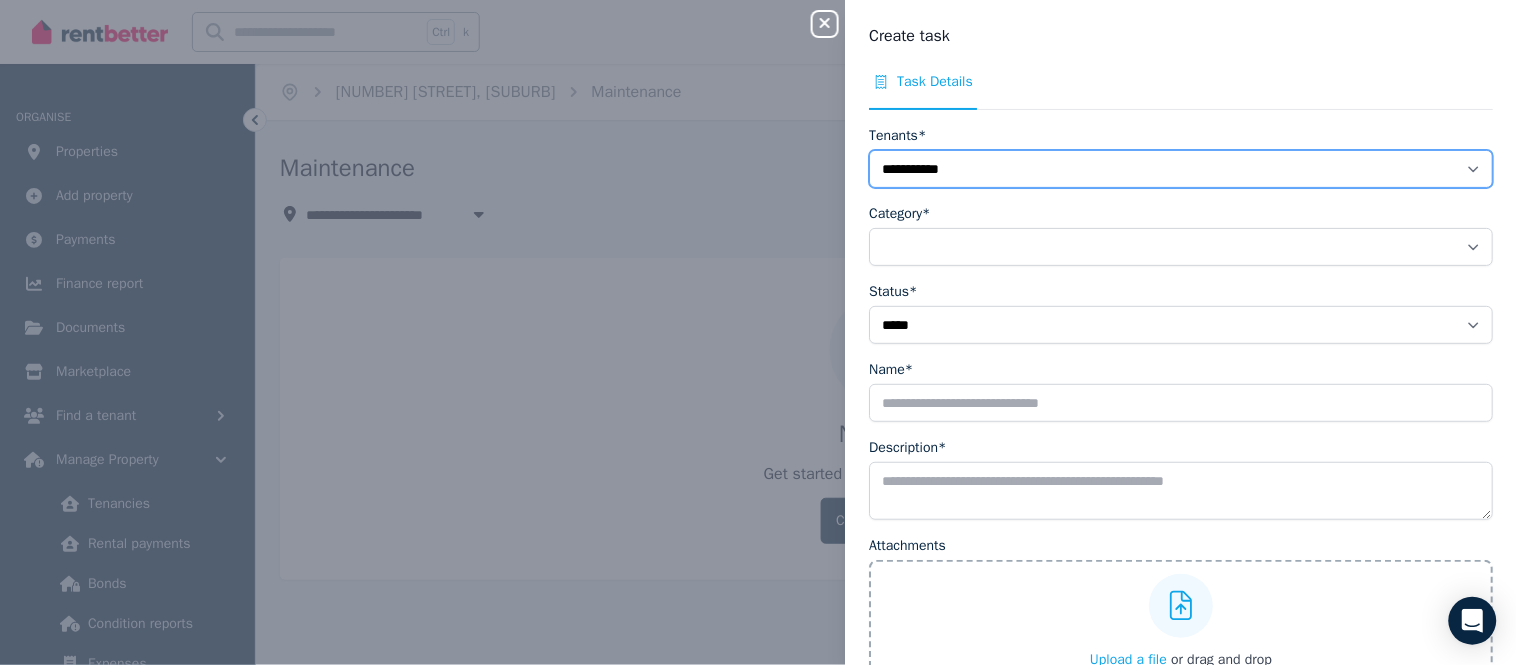 click on "**********" at bounding box center (1181, 169) 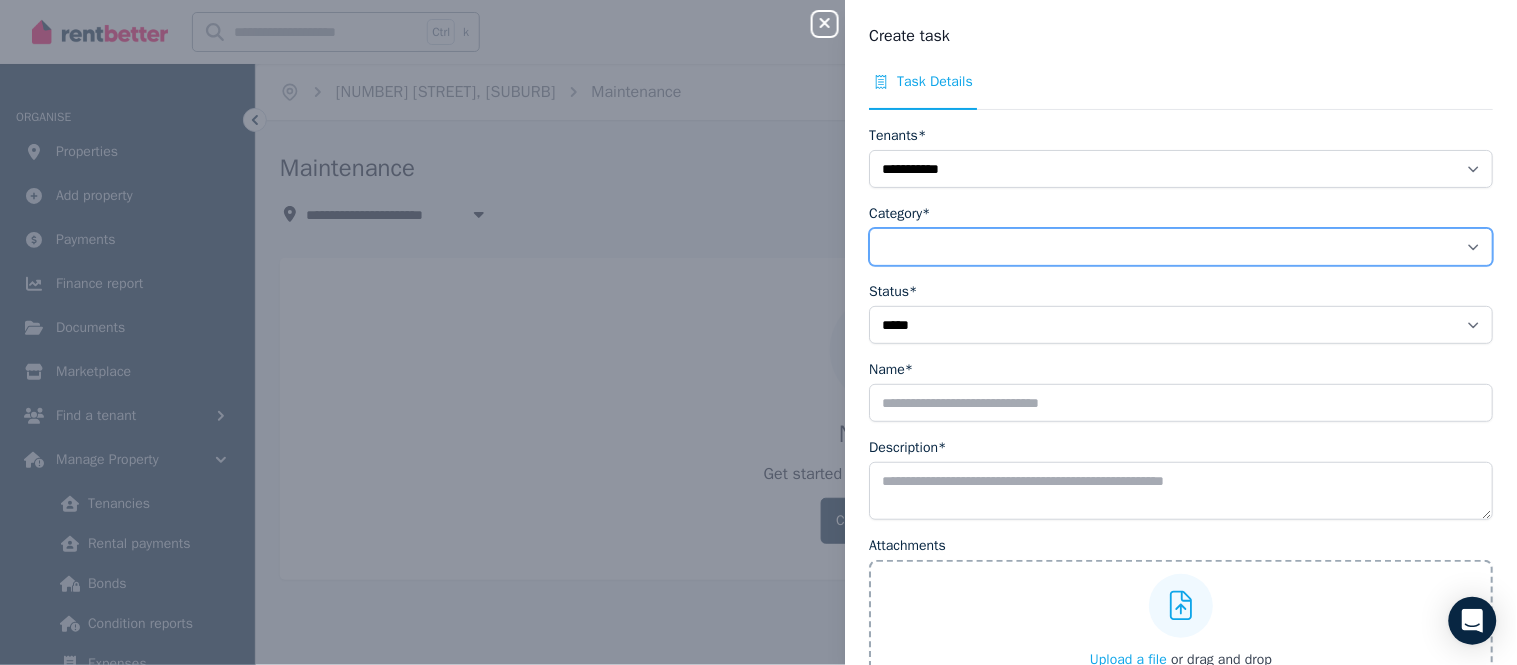 click on "**********" at bounding box center [1181, 247] 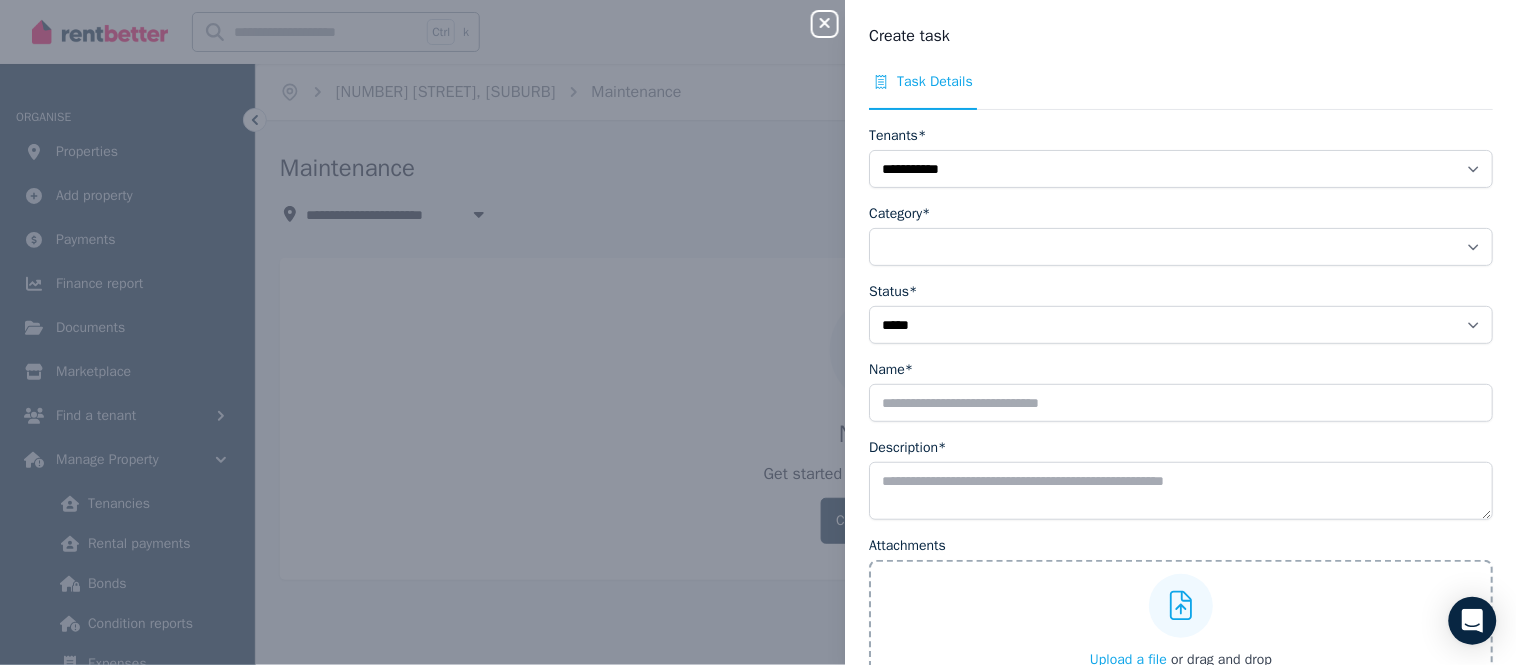 click 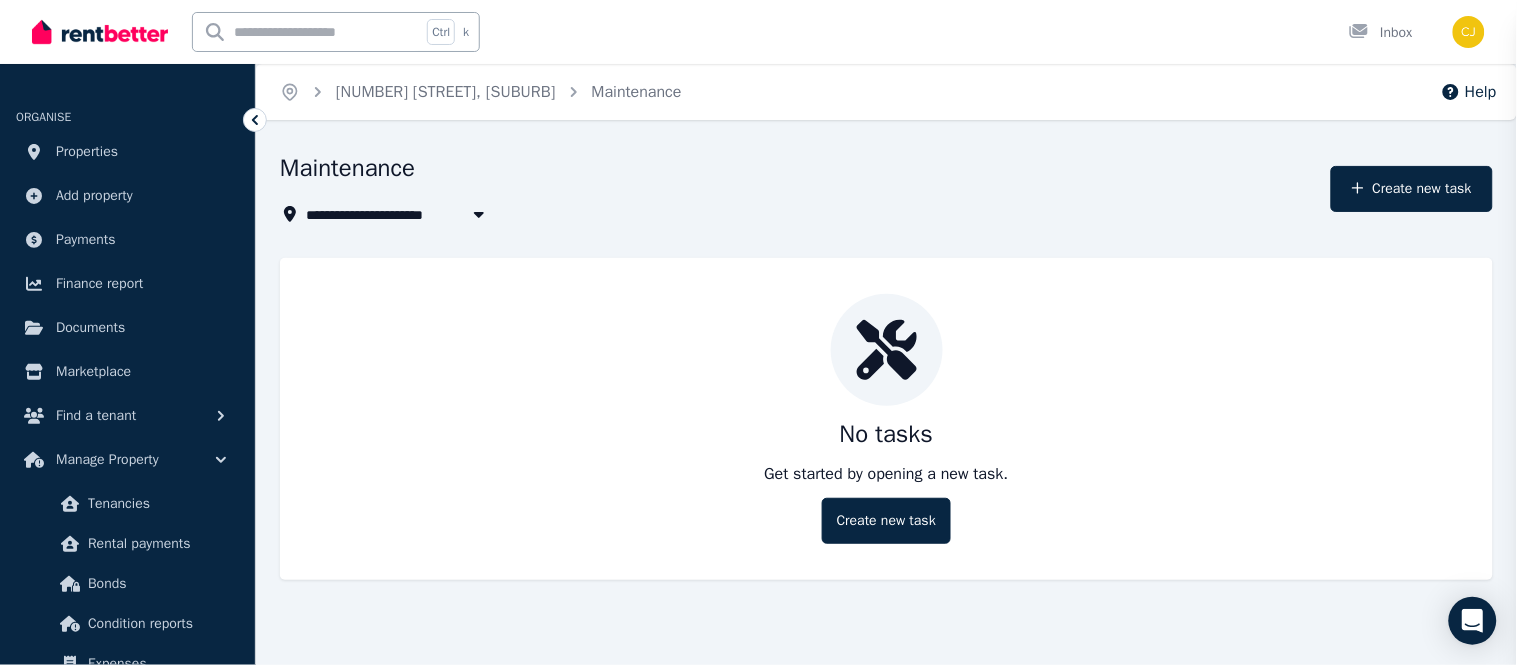 select 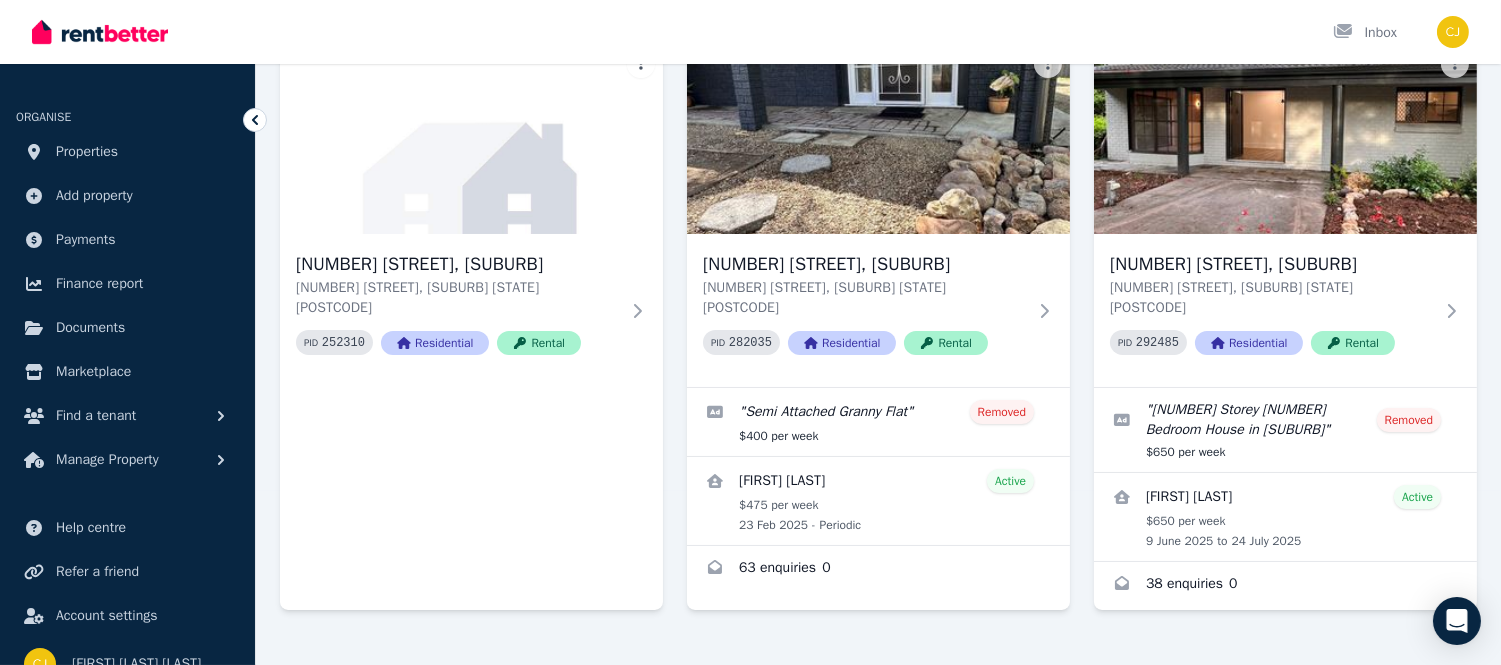 scroll, scrollTop: 177, scrollLeft: 0, axis: vertical 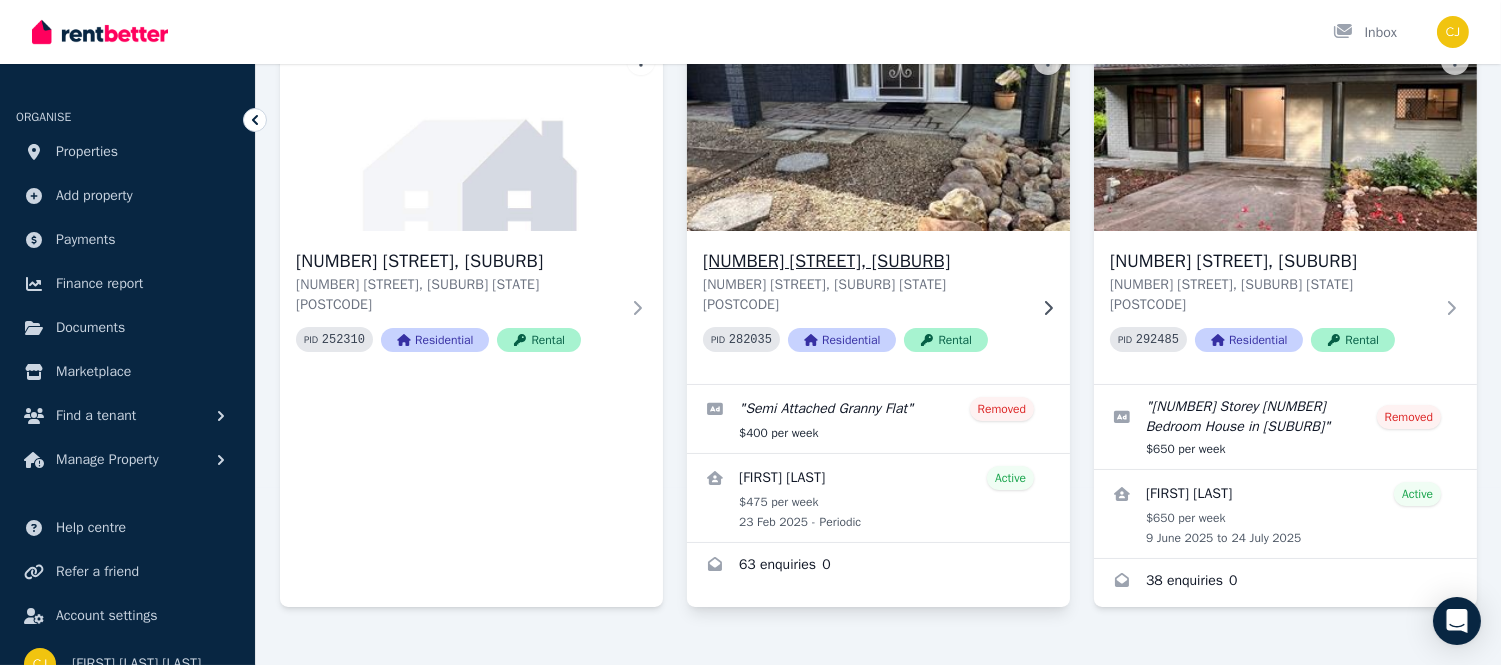 click 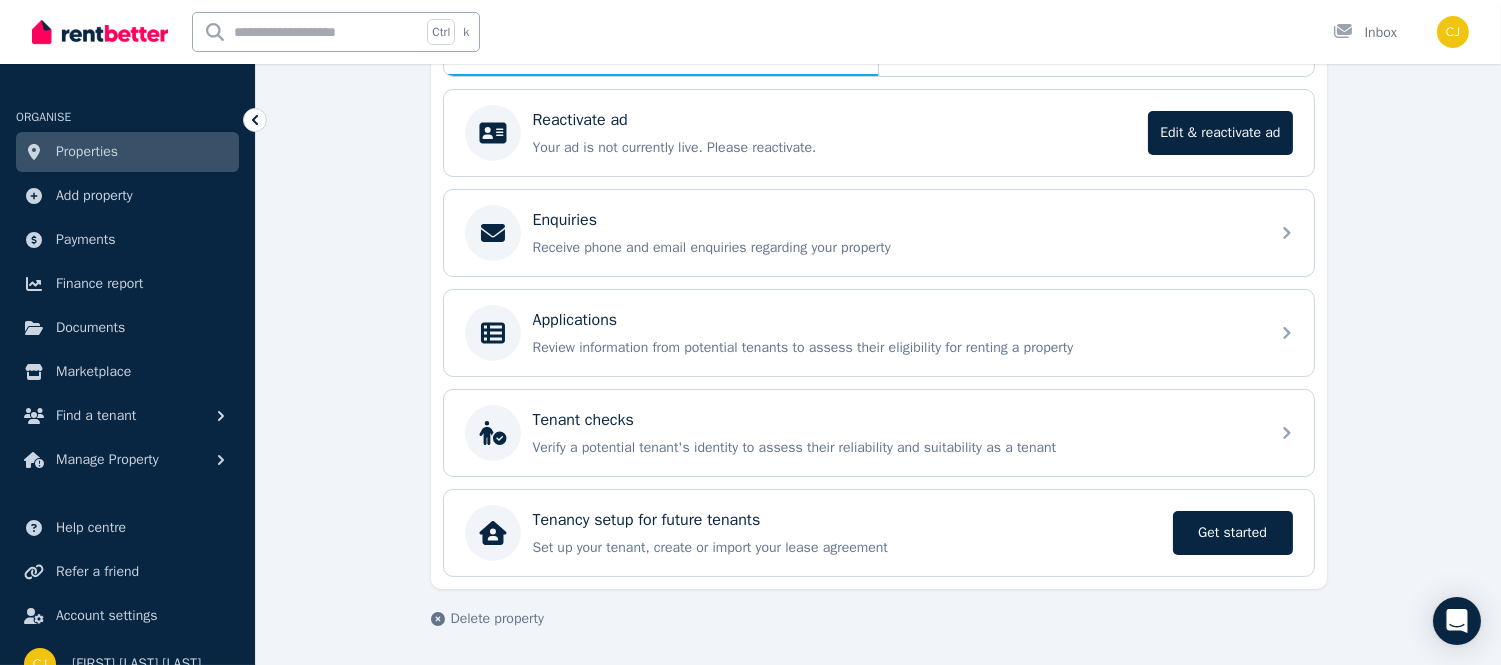 scroll, scrollTop: 0, scrollLeft: 0, axis: both 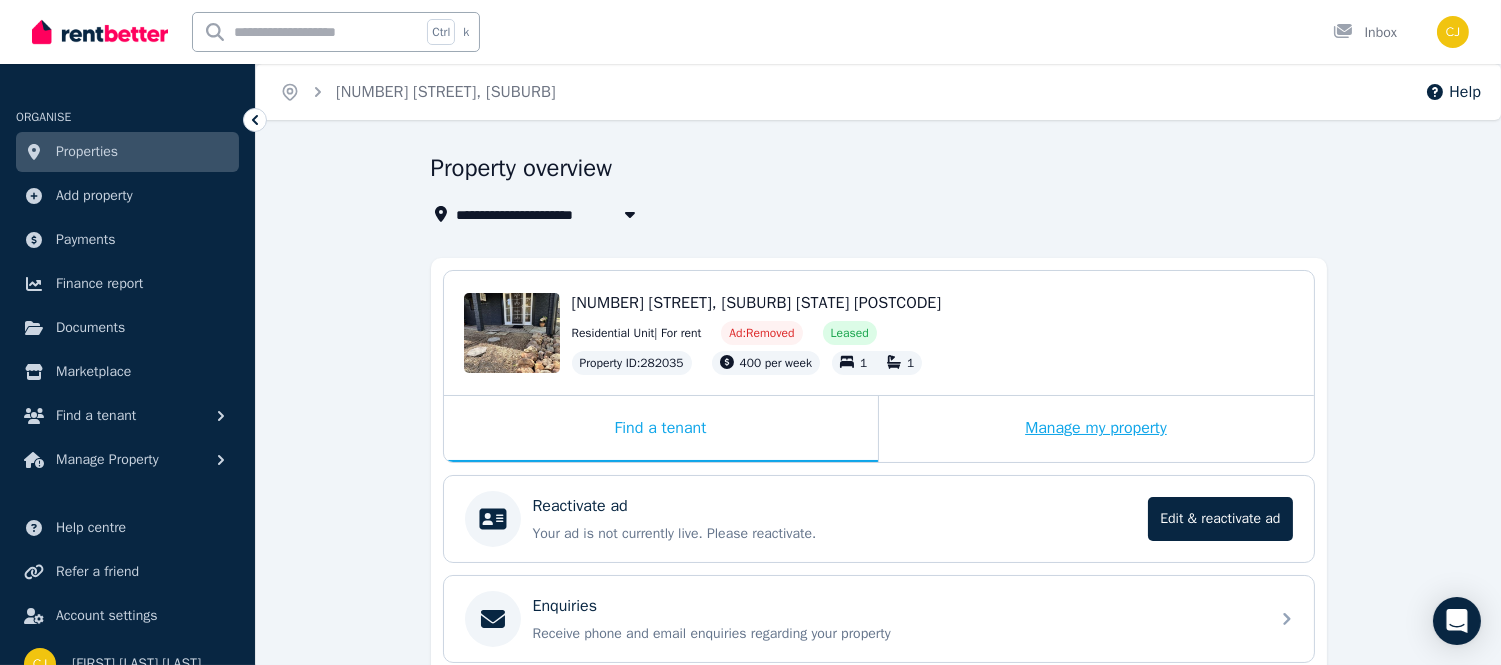 click on "Manage my property" at bounding box center [1096, 429] 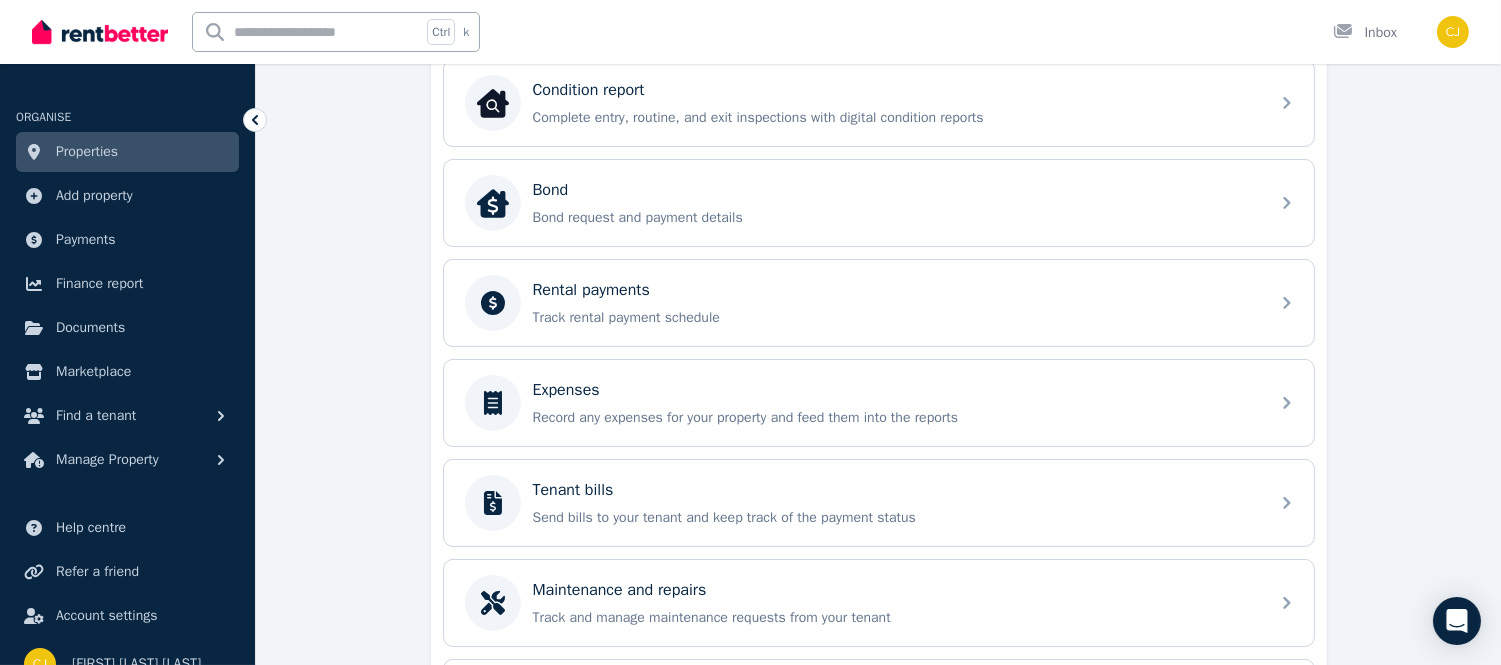 scroll, scrollTop: 681, scrollLeft: 0, axis: vertical 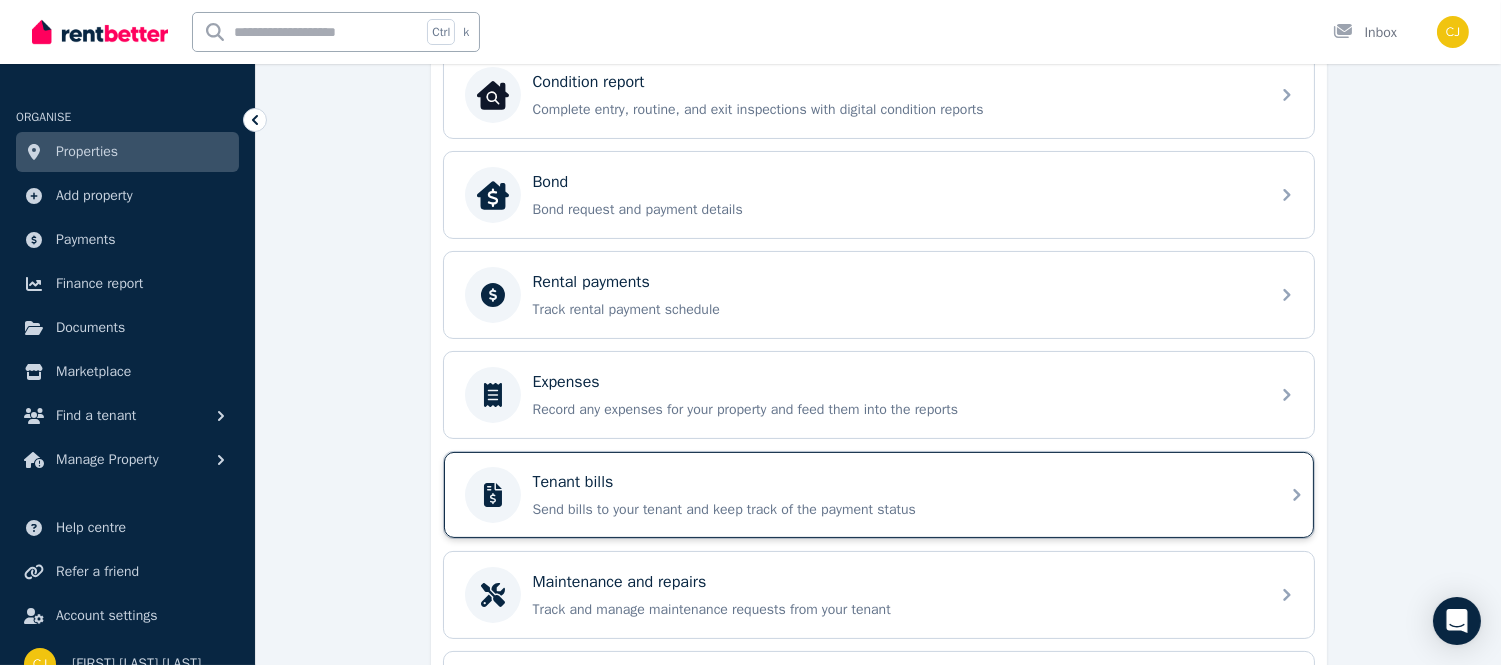 click on "Tenant bills Send bills to your tenant and keep track of the payment status" at bounding box center [879, 495] 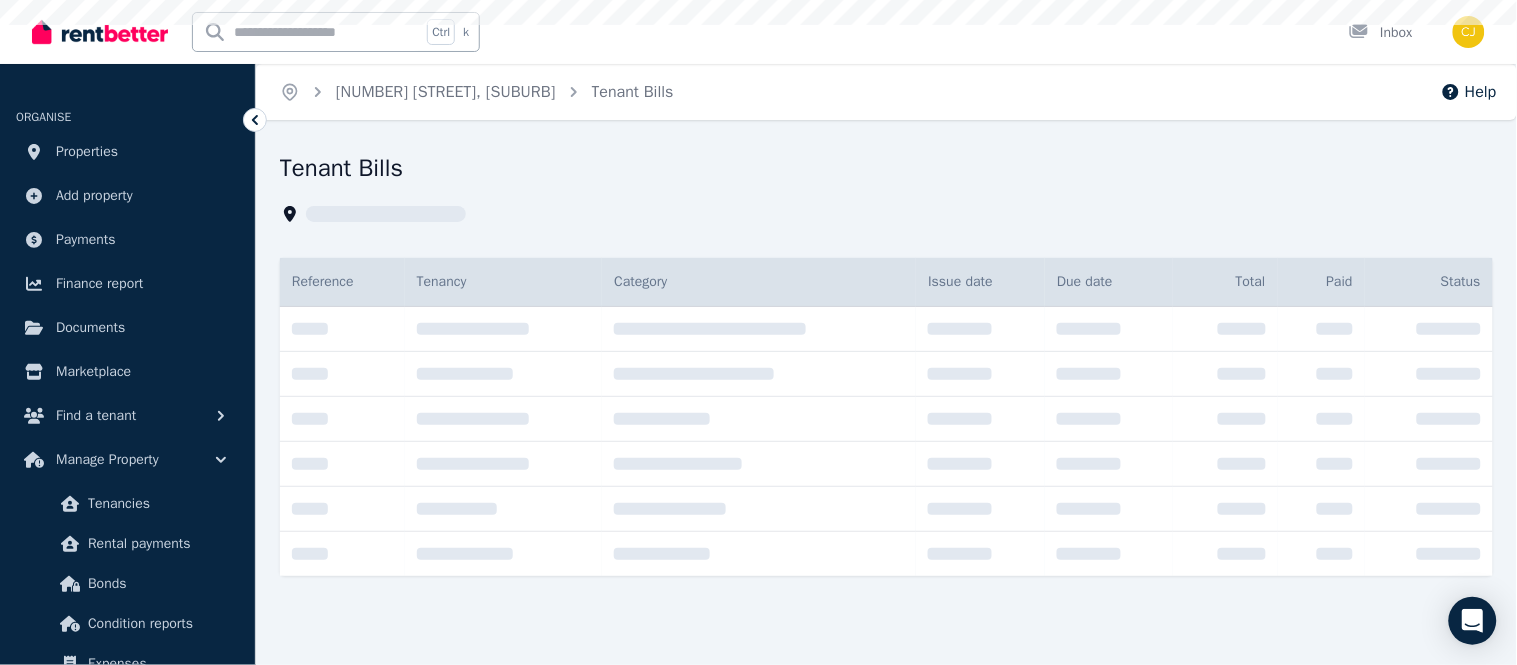 click at bounding box center (1321, 509) 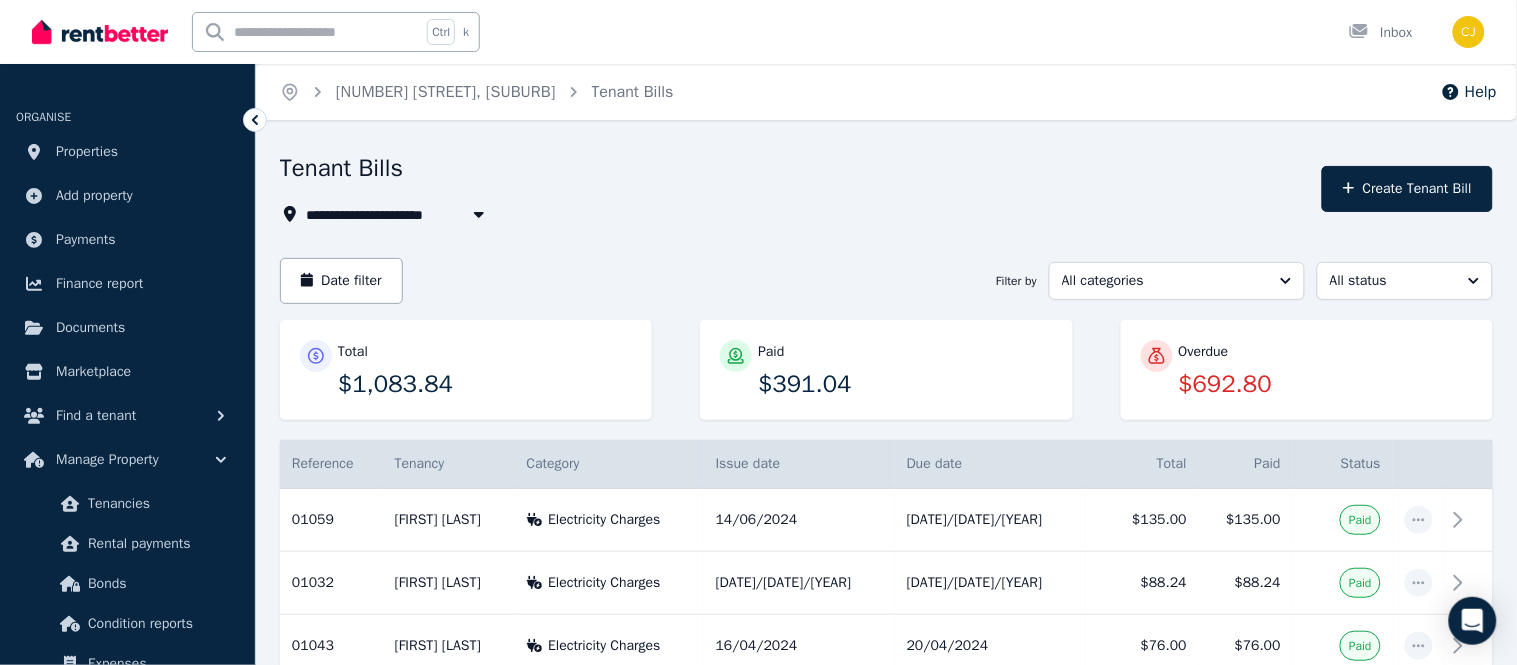 click on "Paid" at bounding box center (1343, 520) 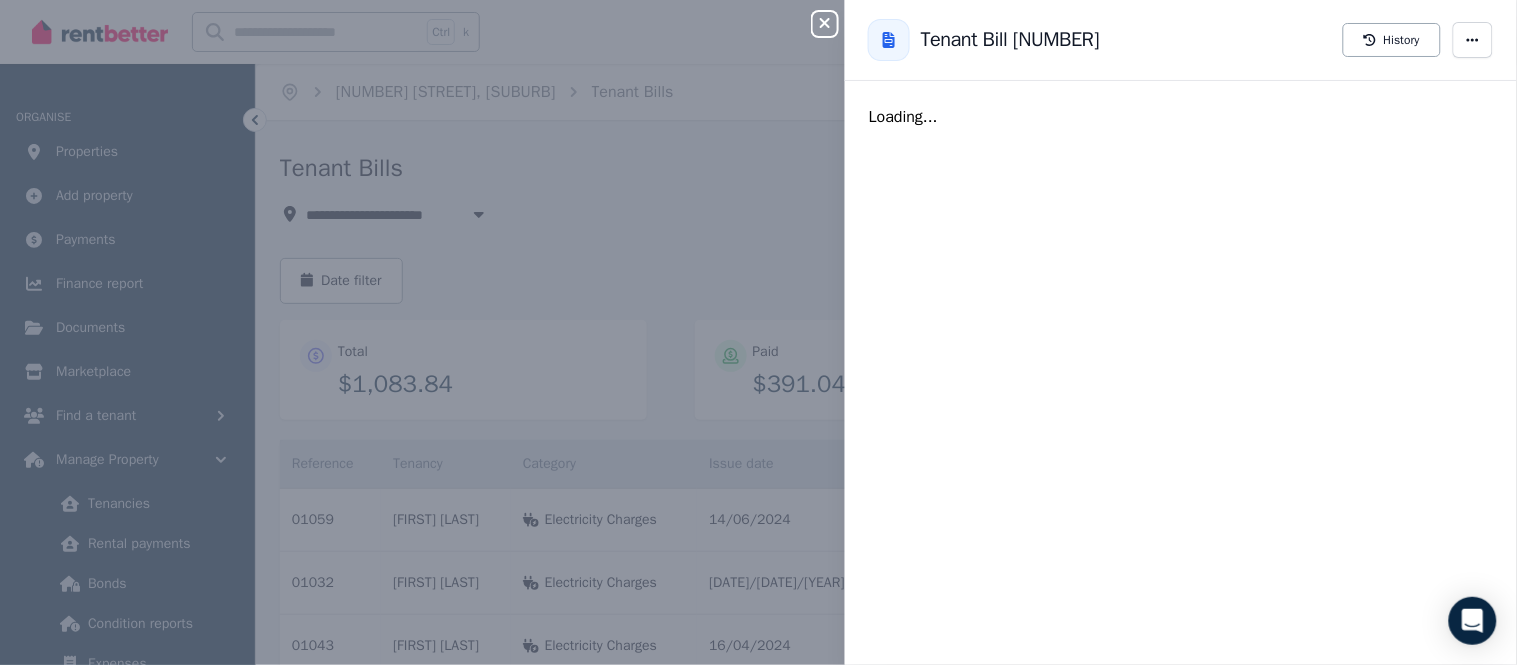 click on "Close panel Back to  Tenant Bill [NUMBER] History Loading..." at bounding box center [758, 332] 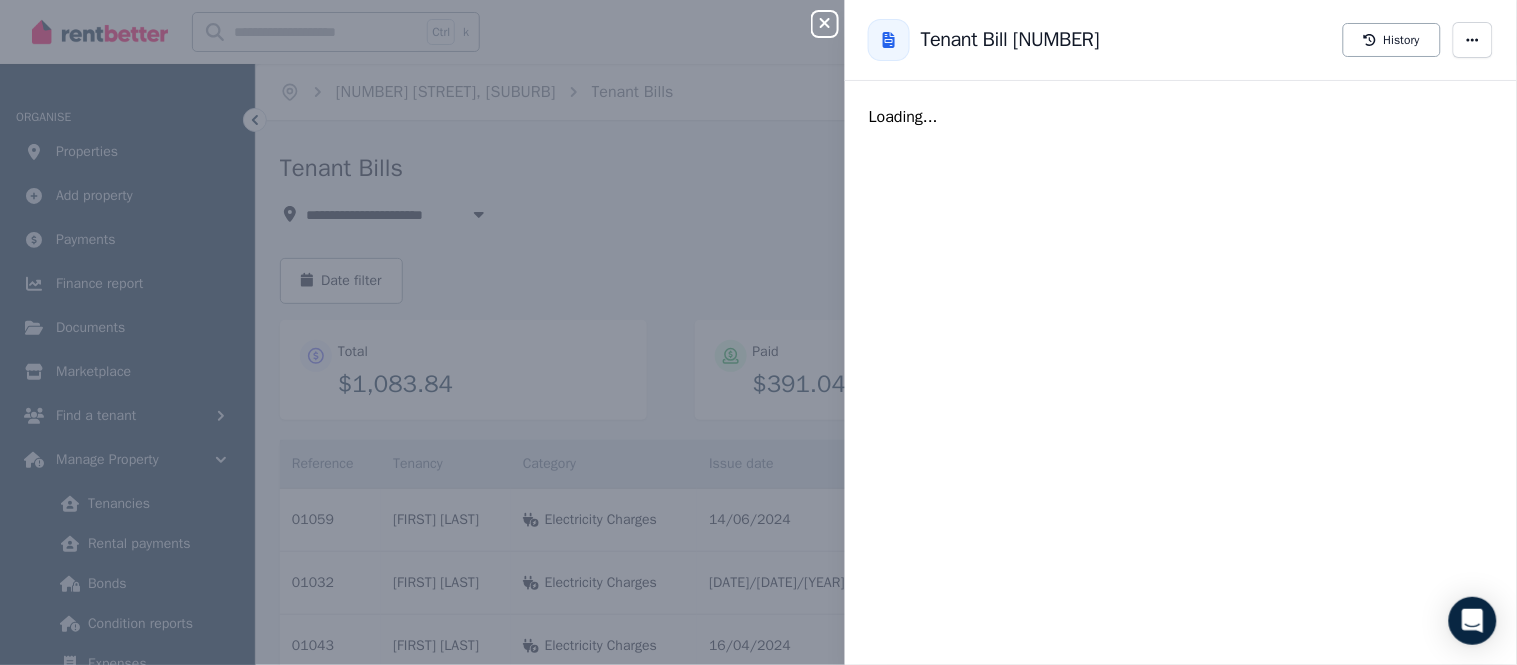 click on "Close panel Back to  Tenant Bill [NUMBER] History Loading..." at bounding box center [758, 332] 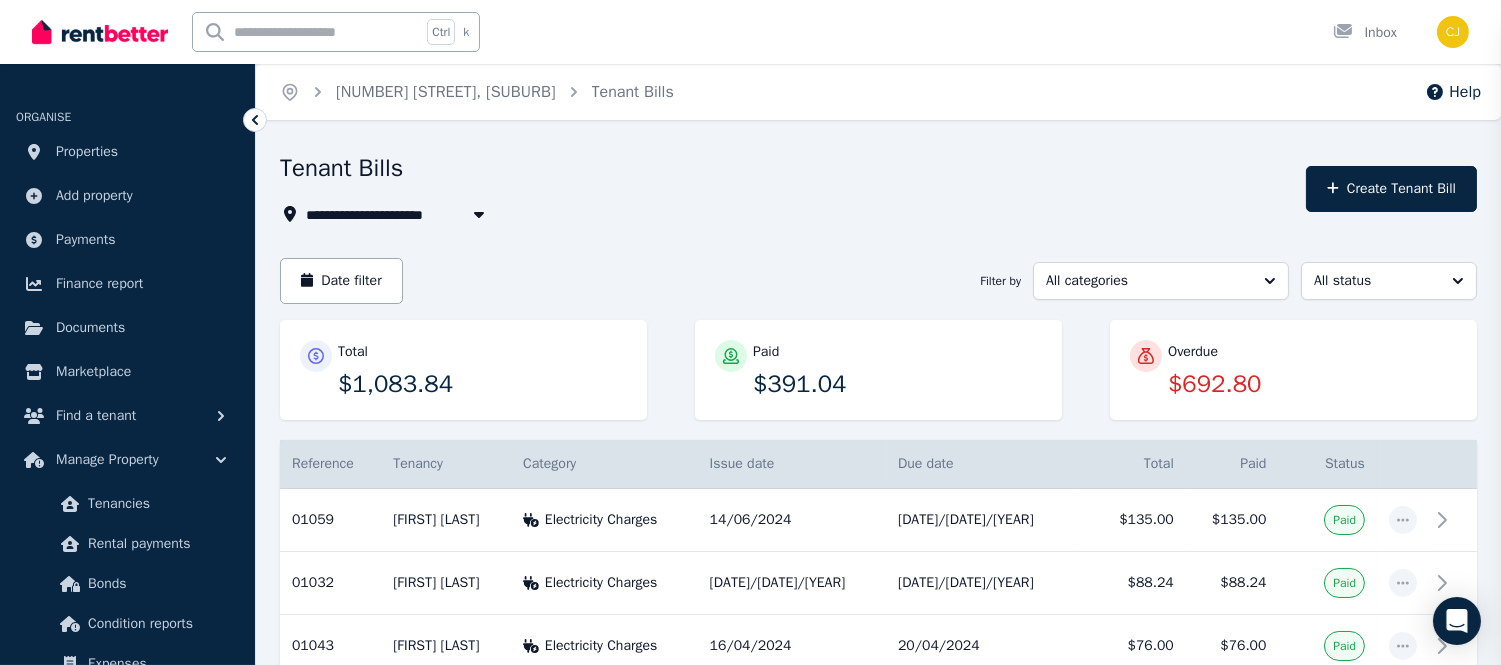 click on "Close panel Back to" at bounding box center [750, 332] 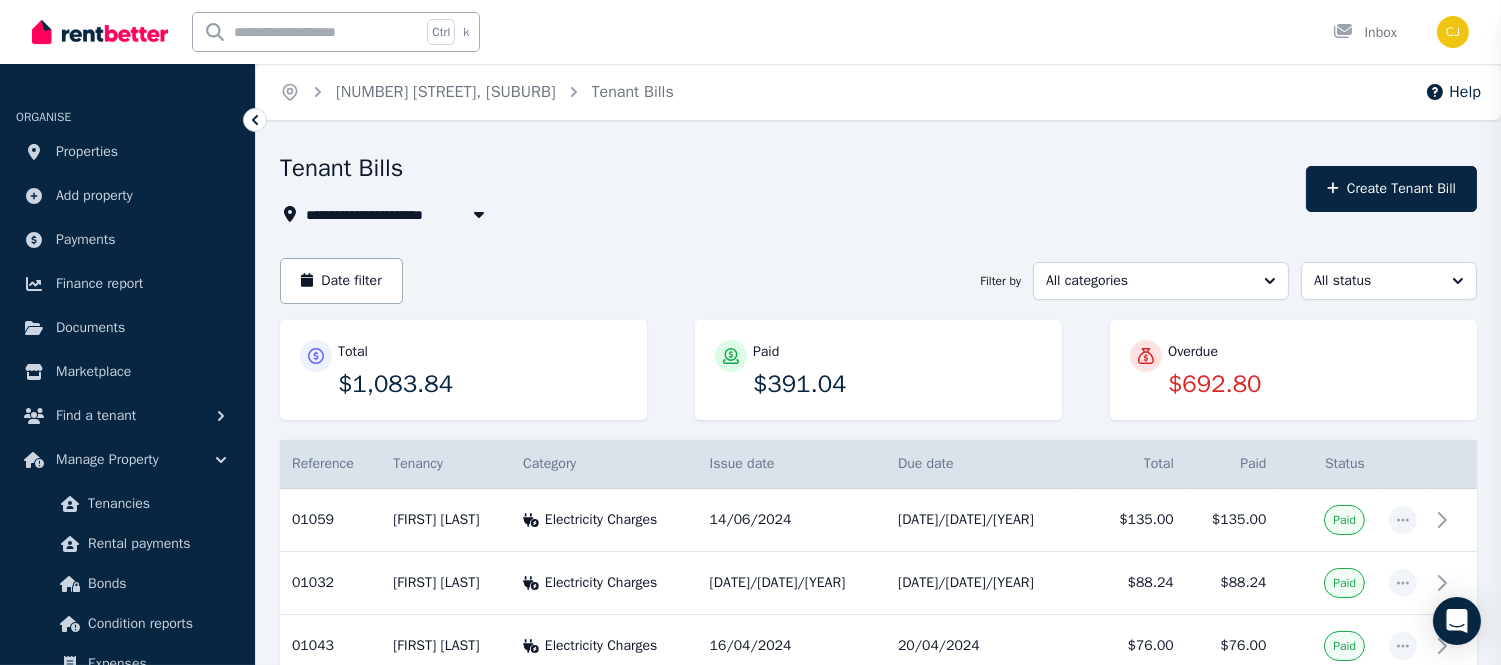 click on "Close panel Back to" at bounding box center (750, 332) 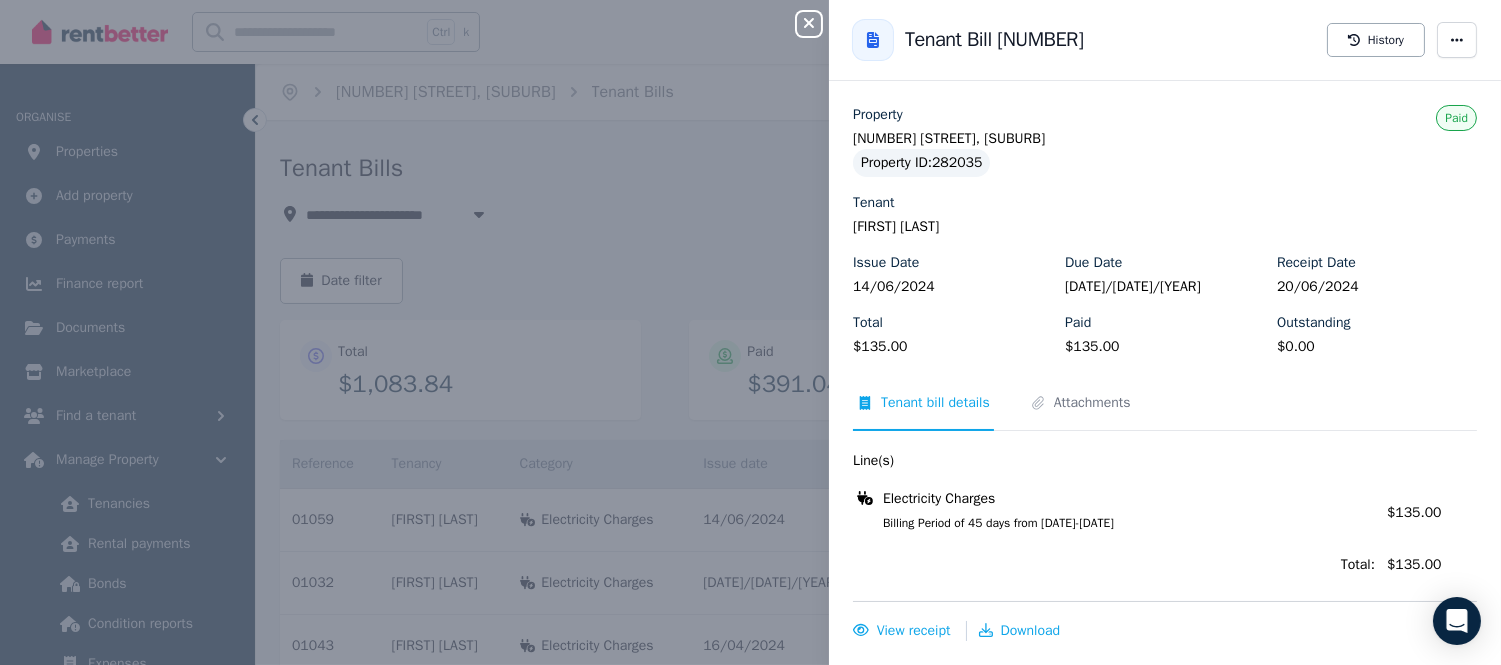 click on "Close panel Back to  Tenant Bill [NUMBER] History Property [NUMBER] [STREET], [SUBURB] Property ID :  [NUMBER] Tenant [FIRST] [LAST] Issue Date [DATE] Due Date [DATE] Receipt Date [DATE] Total $[AMOUNT] Paid $[AMOUNT] Outstanding $[AMOUNT] Paid Tenant bill details Attachments Line(s) Electricity Charges Billing Period of 45 days from [DATE]-[DATE] Amount:  $[AMOUNT] Total: $[AMOUNT] View receipt Download" at bounding box center [750, 332] 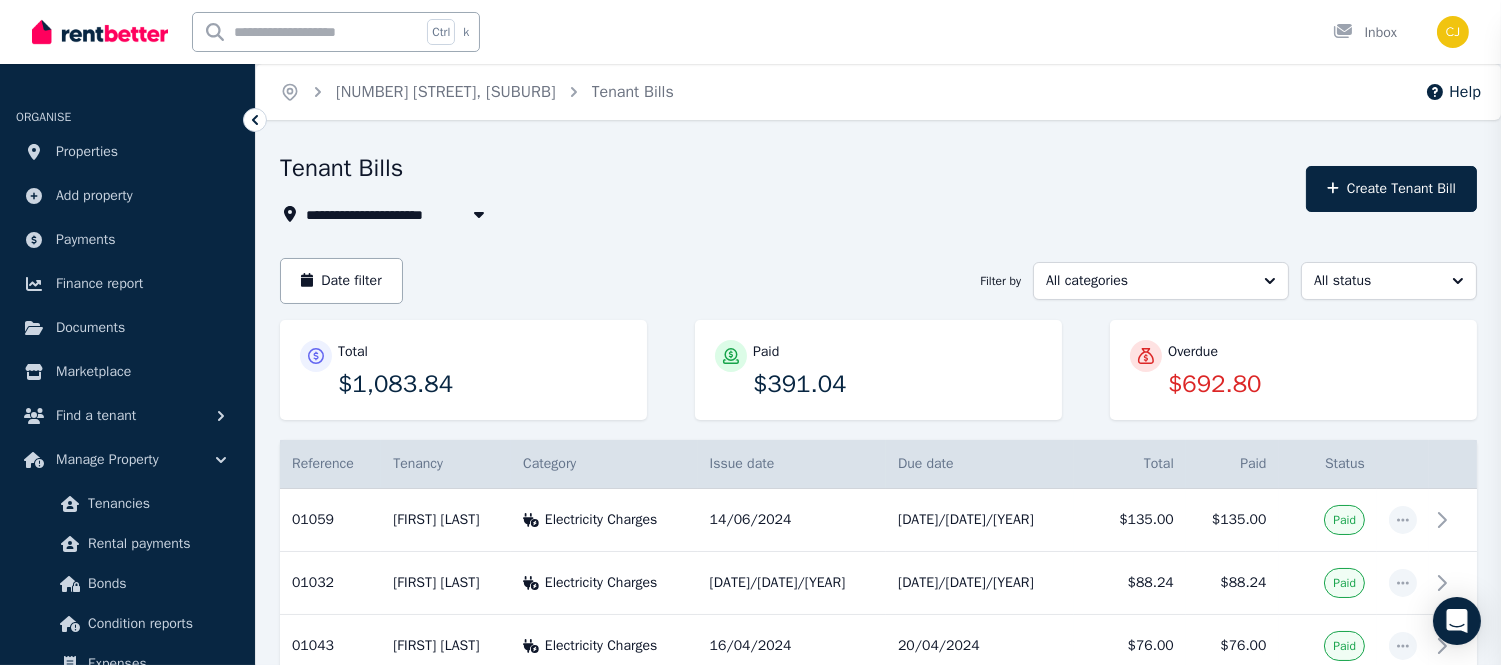 click on "Close panel Back to" at bounding box center [750, 332] 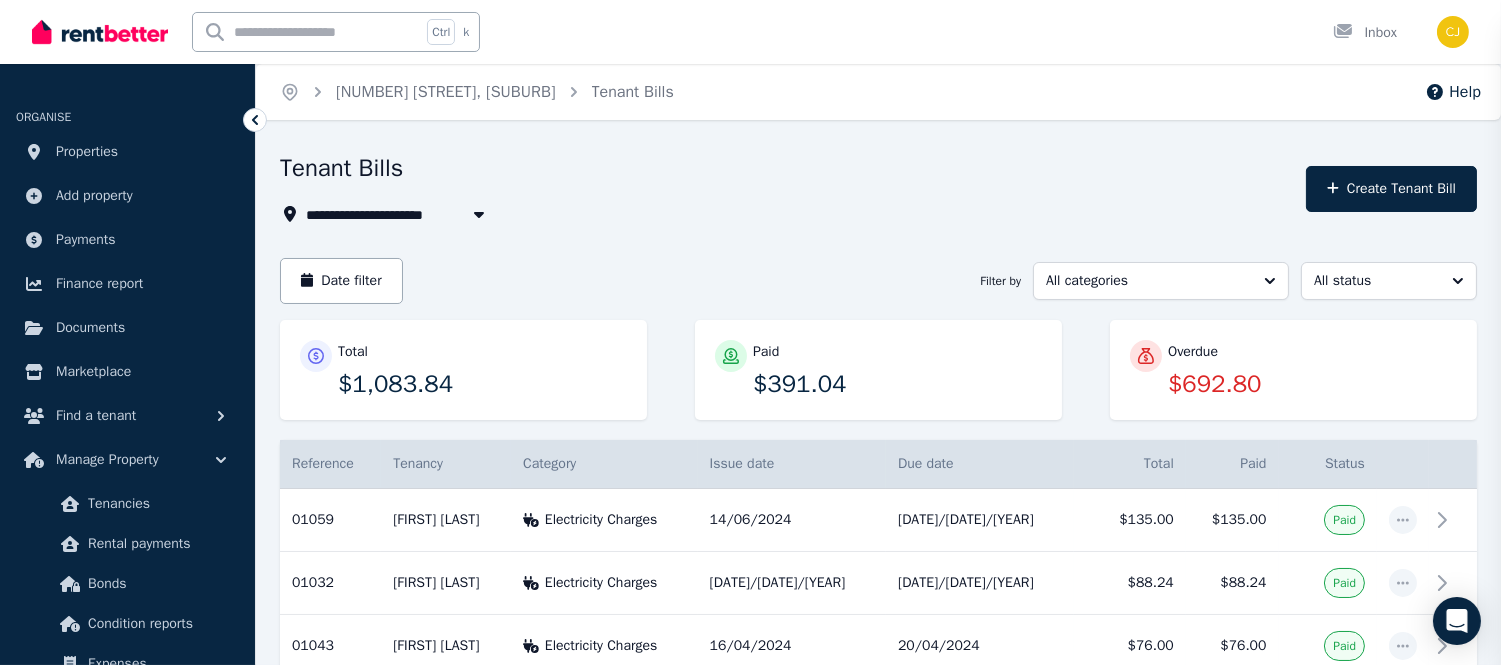 click on "Close panel Back to" at bounding box center [750, 332] 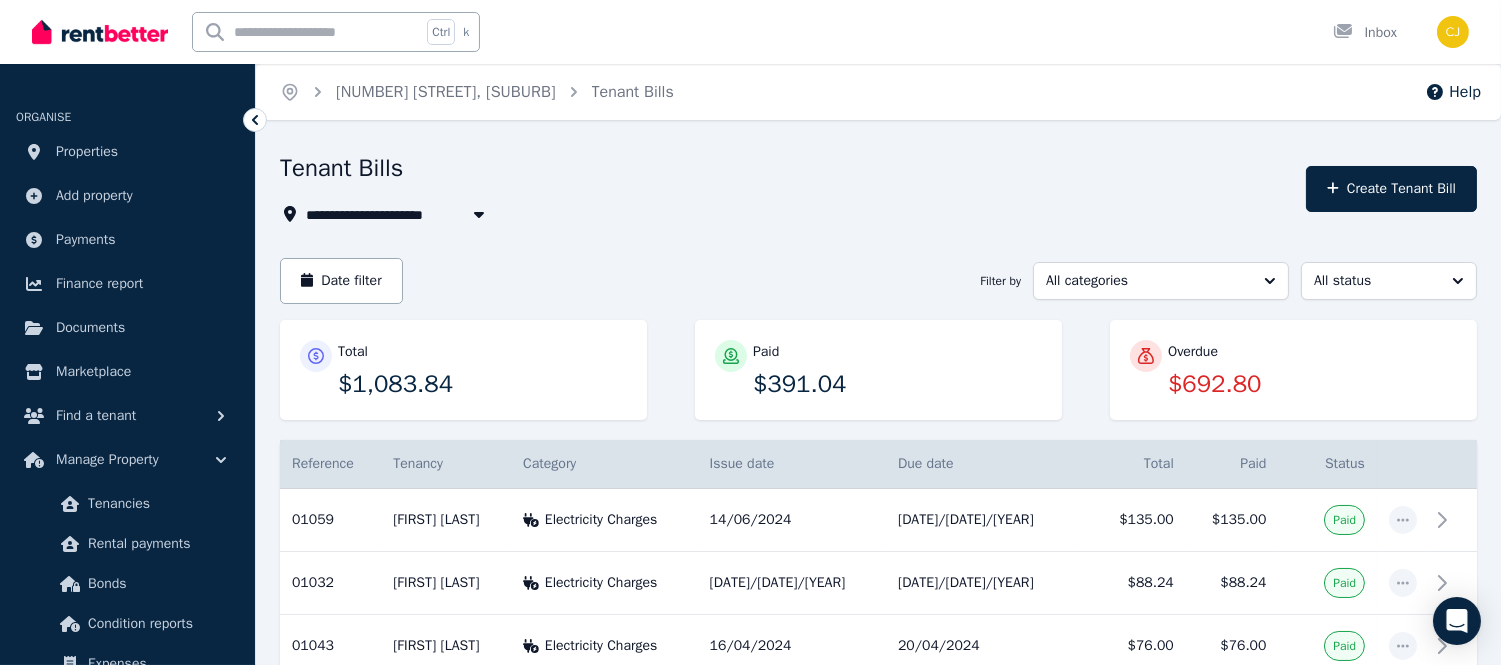 click on "Overdue $[AMOUNT]" at bounding box center (1293, 370) 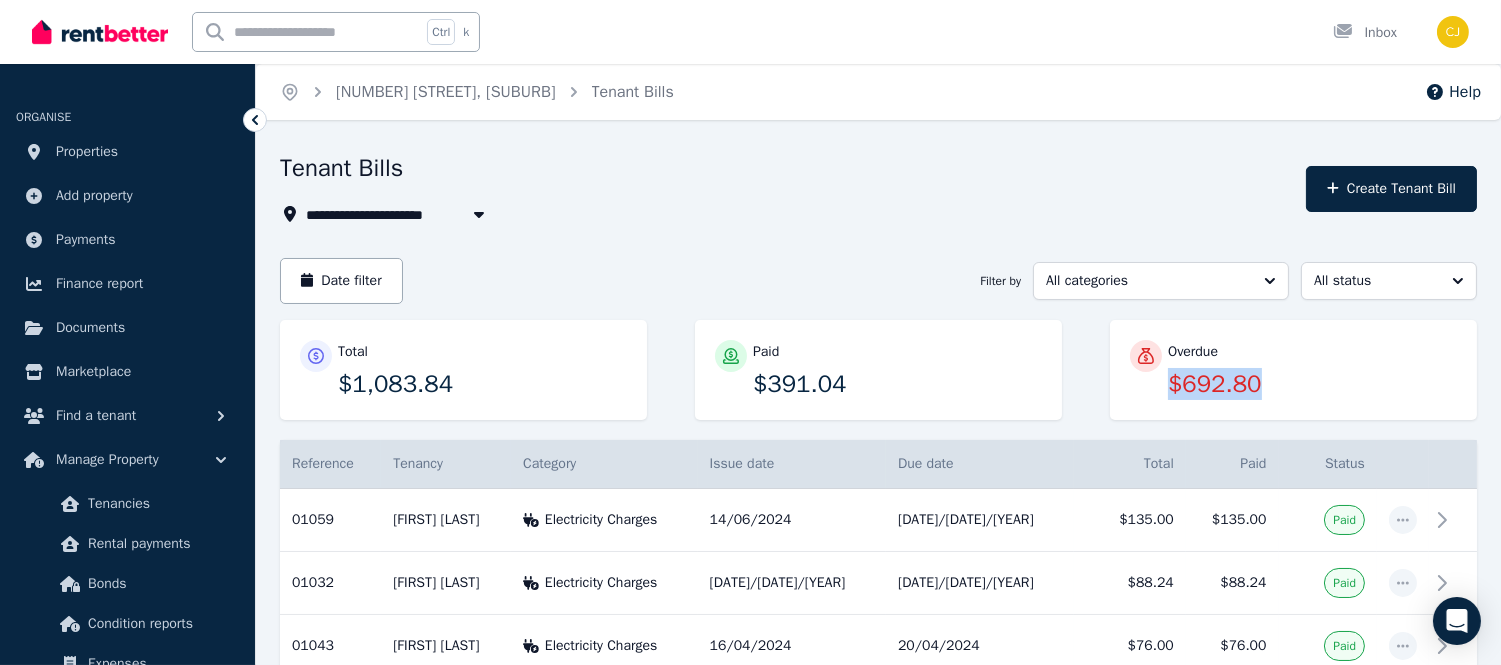 click on "Overdue $[AMOUNT]" at bounding box center [1293, 370] 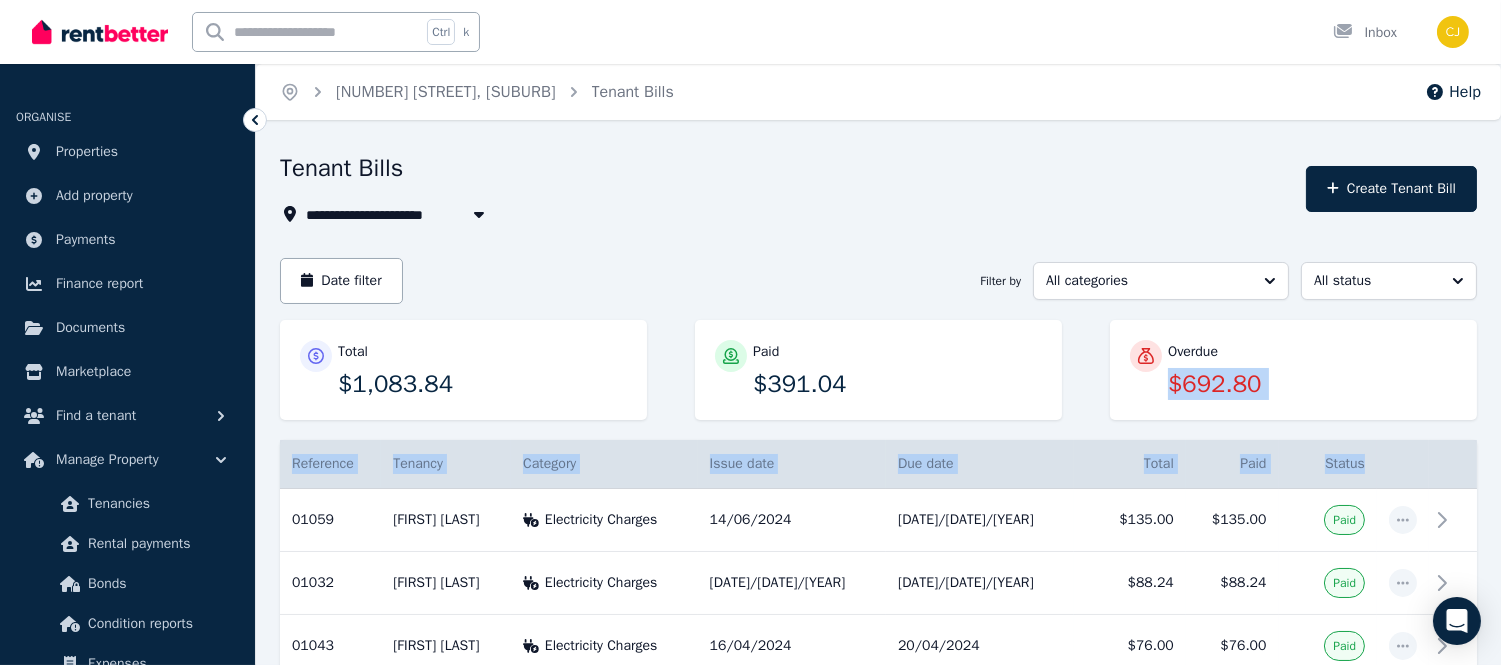 drag, startPoint x: 1340, startPoint y: 407, endPoint x: 1358, endPoint y: 458, distance: 54.08327 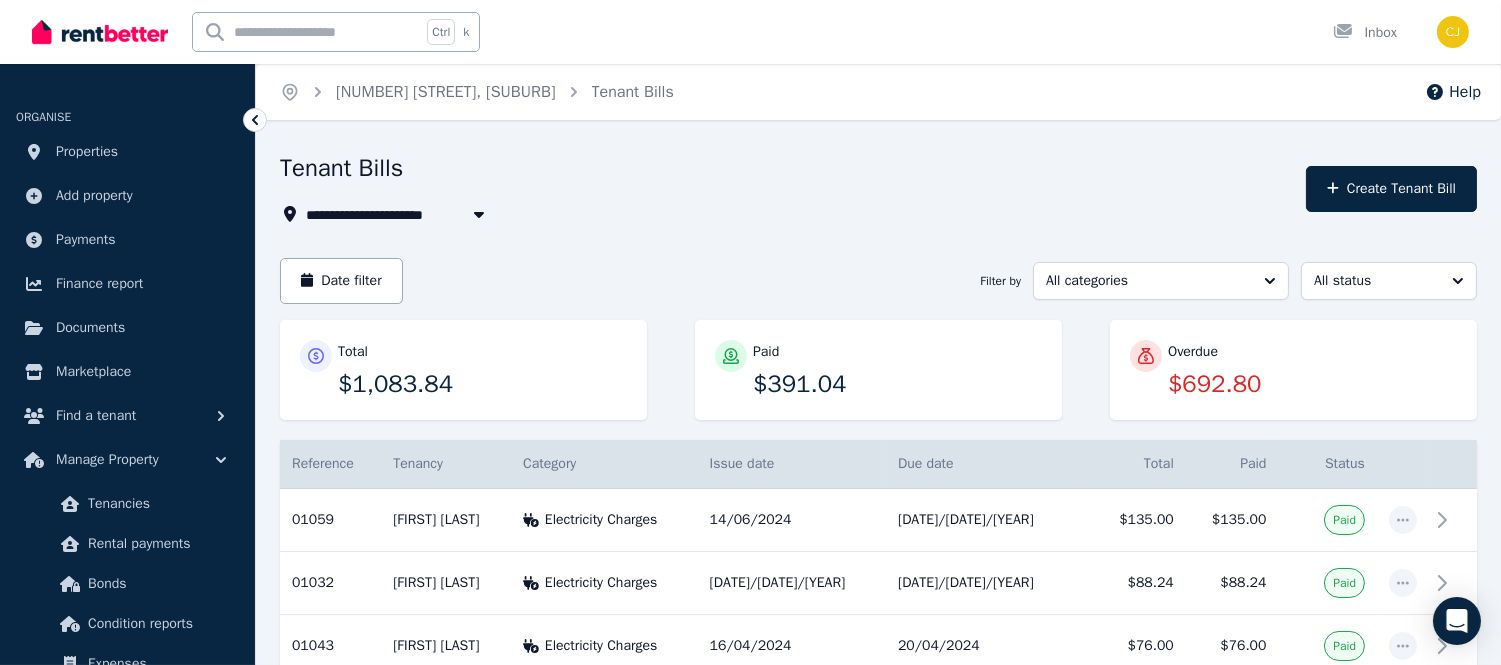click on "Status" at bounding box center [1328, 464] 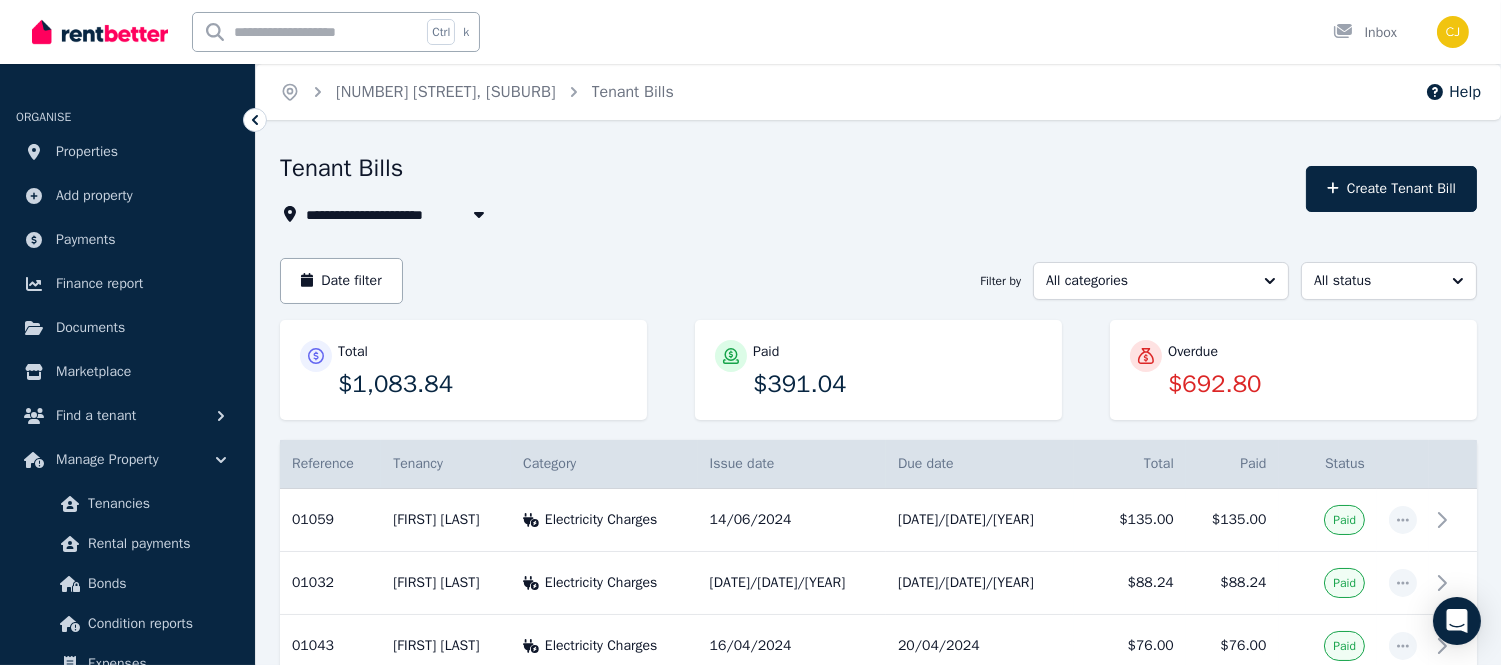 drag, startPoint x: 1360, startPoint y: 363, endPoint x: 1511, endPoint y: 377, distance: 151.64761 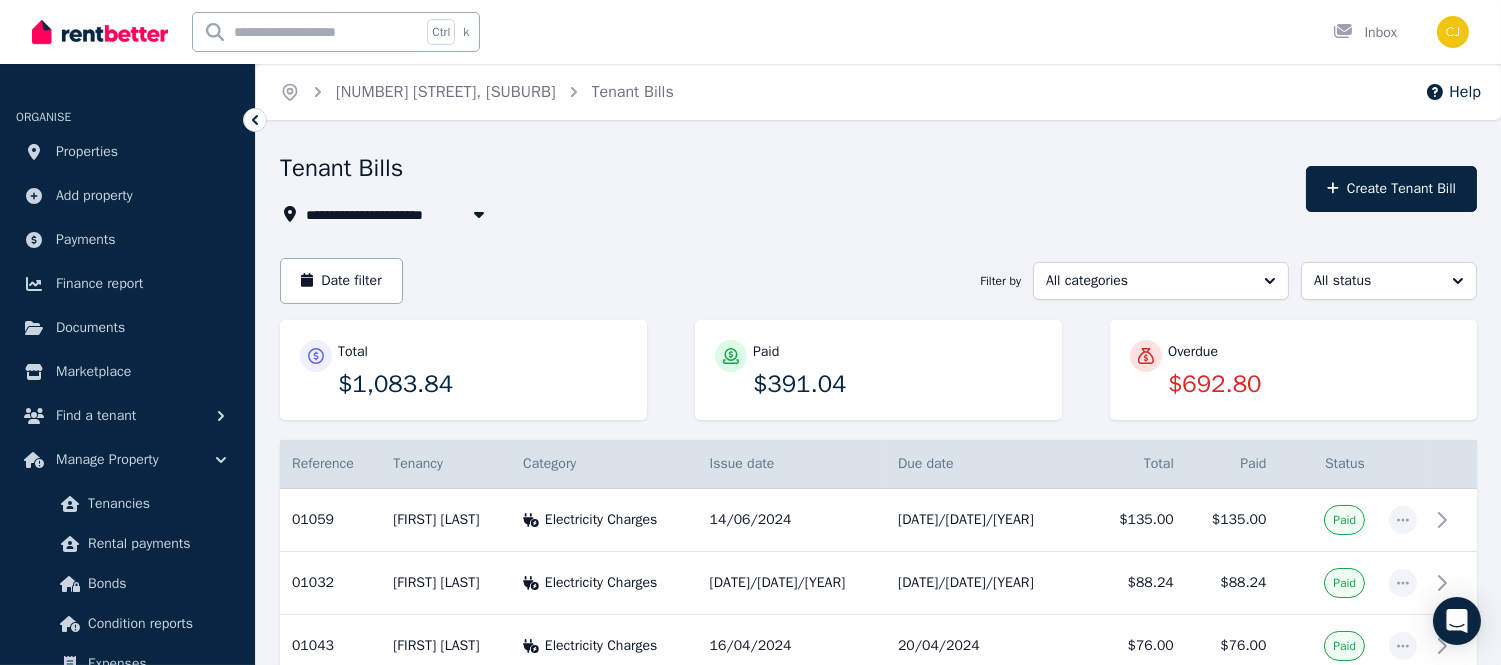 click on "**********" at bounding box center (750, 332) 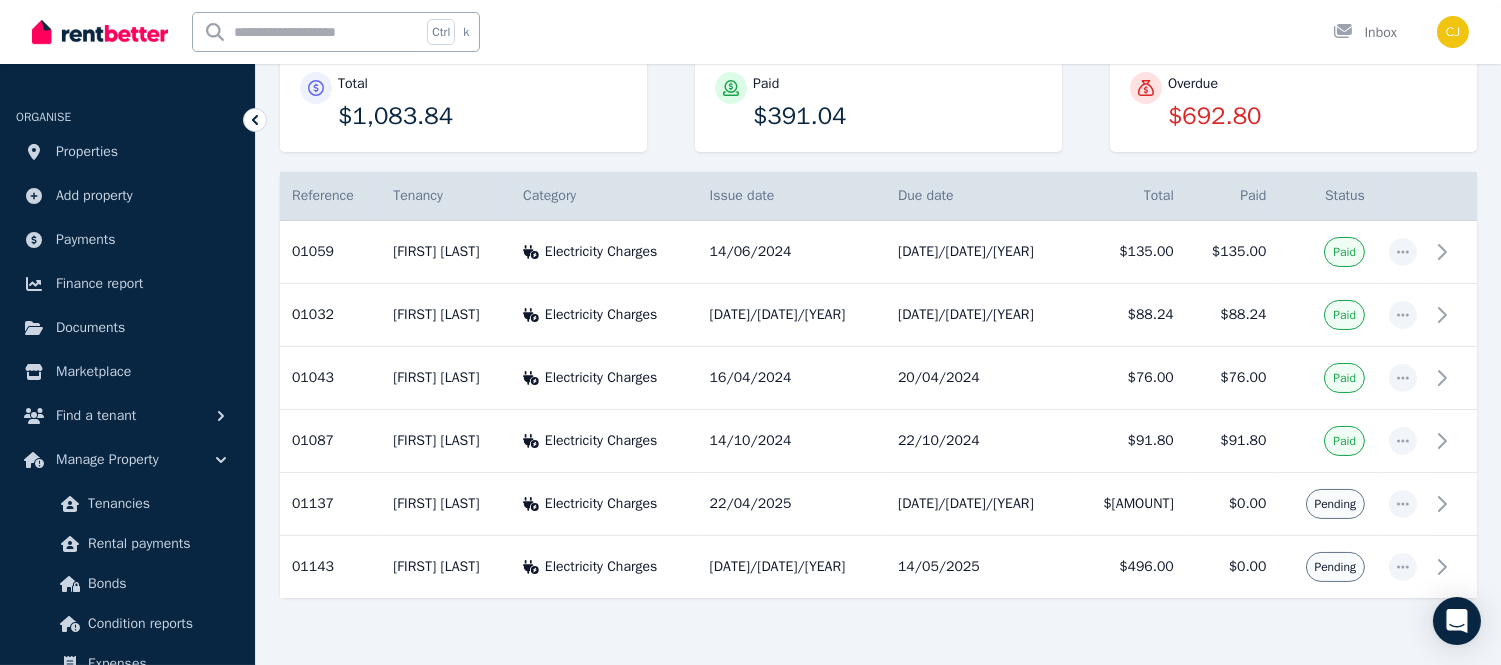 scroll, scrollTop: 287, scrollLeft: 0, axis: vertical 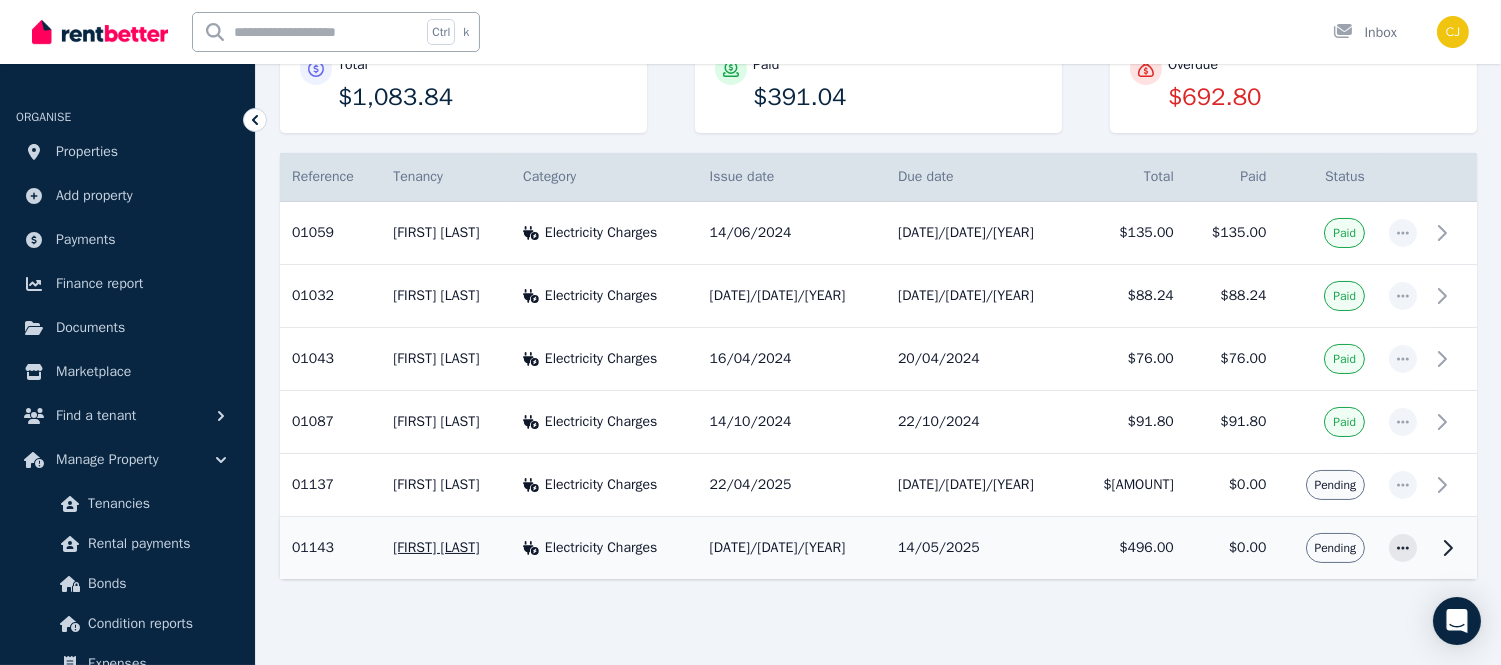 click at bounding box center (1453, 548) 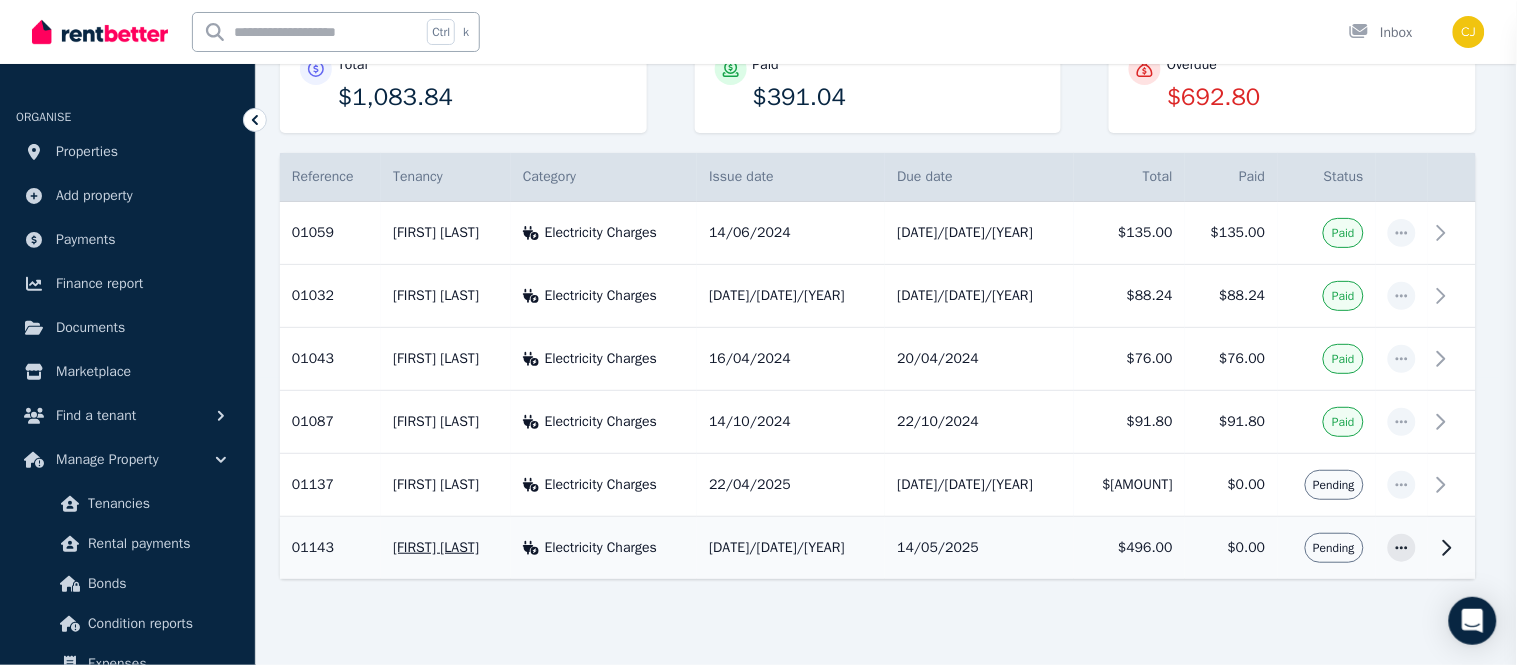 click on "Close panel Back to  Tenant Bill [NUMBER] History Mark as paid Property [NUMBER] [STREET], [SUBURB] Property ID :  [NUMBER] Tenant [FIRST] [LAST] Issue Date [DATE] Due Date [DATE] Receipt Date [DATE] Total $[AMOUNT] Paid $[AMOUNT] Outstanding $[AMOUNT] Paid Tenant bill details Attachments Line(s) Electricity Charges Billing Period of 45 days from [DATE]-[DATE] Amount:  $[AMOUNT] Total: $[AMOUNT] View receipt Download" at bounding box center (758, 332) 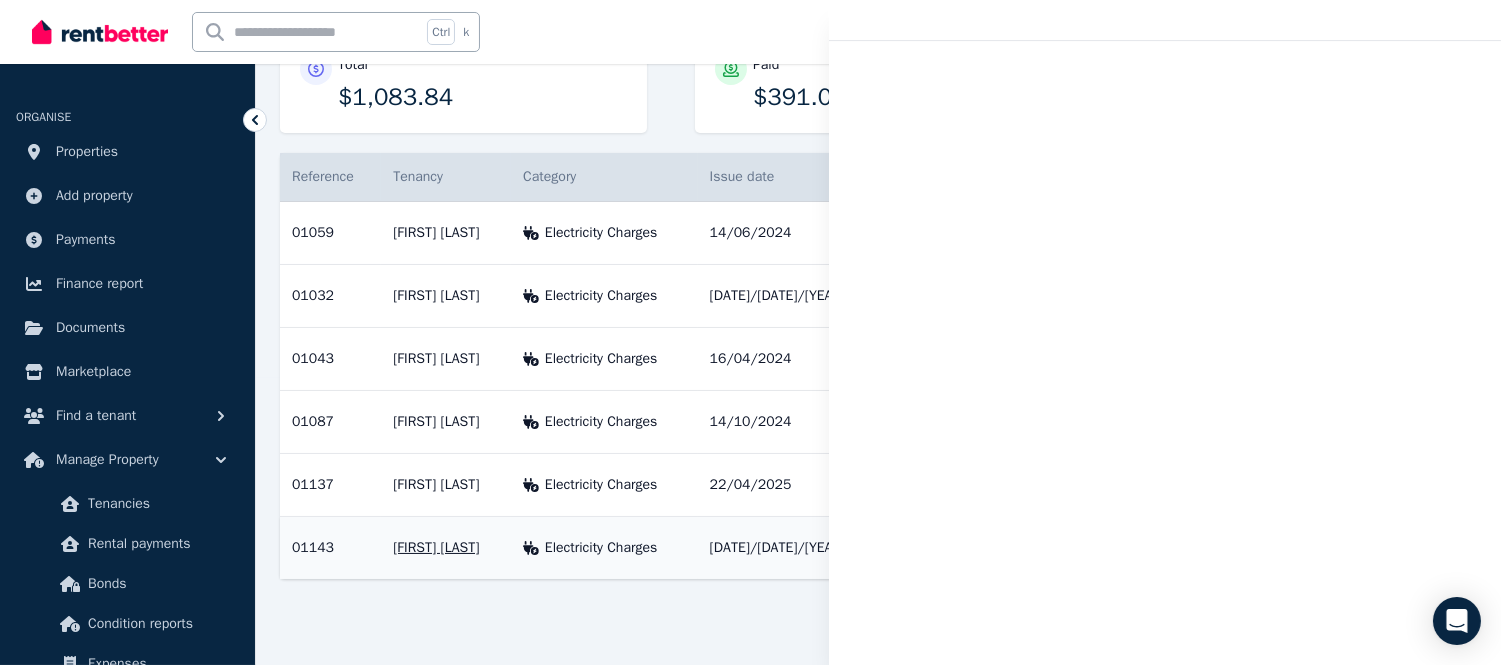 click at bounding box center [1453, 548] 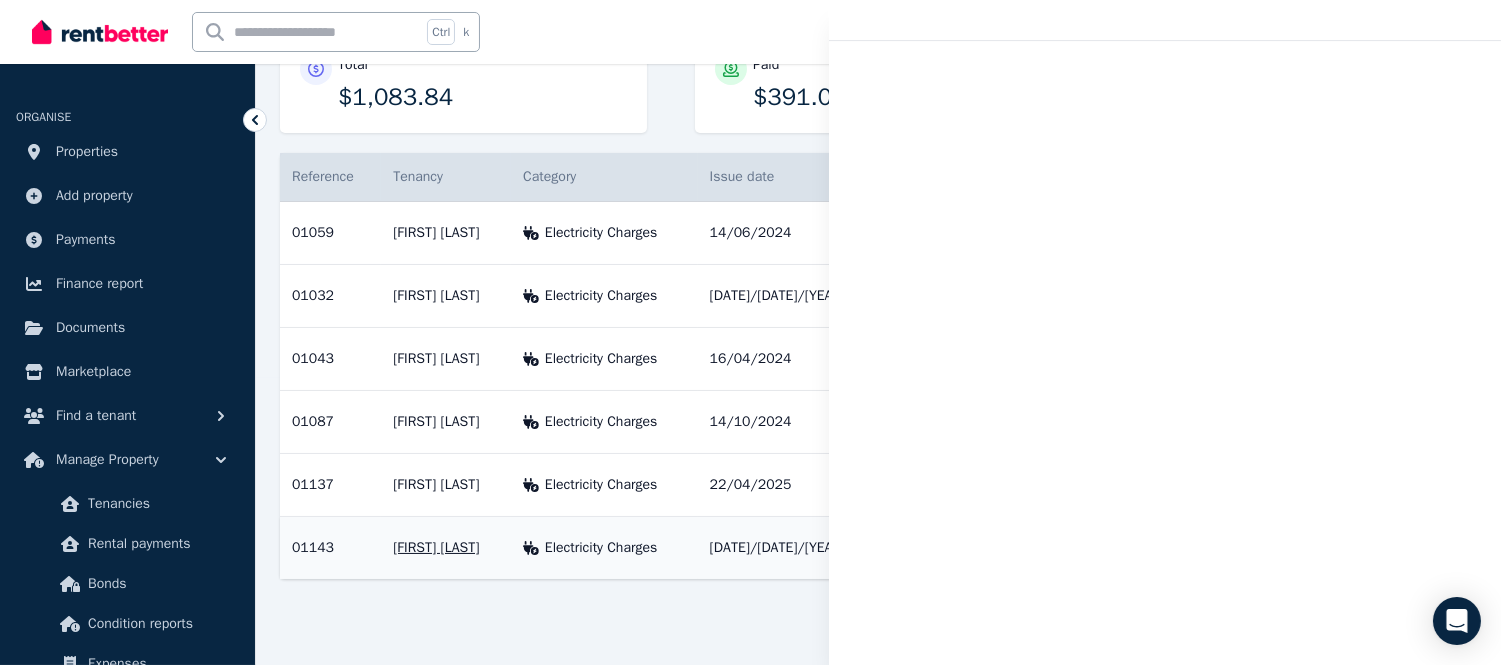 click on "**********" at bounding box center [750, 45] 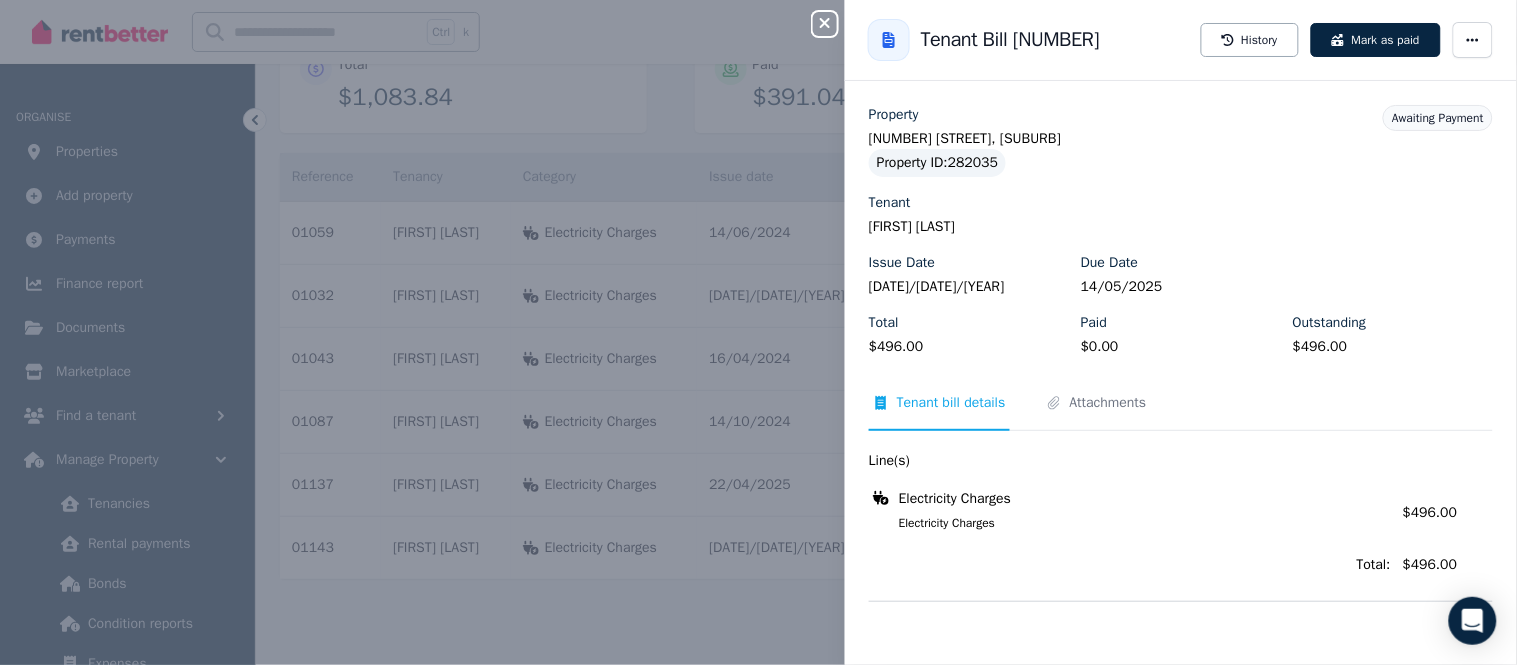 drag, startPoint x: 1435, startPoint y: 575, endPoint x: 1360, endPoint y: 640, distance: 99.24717 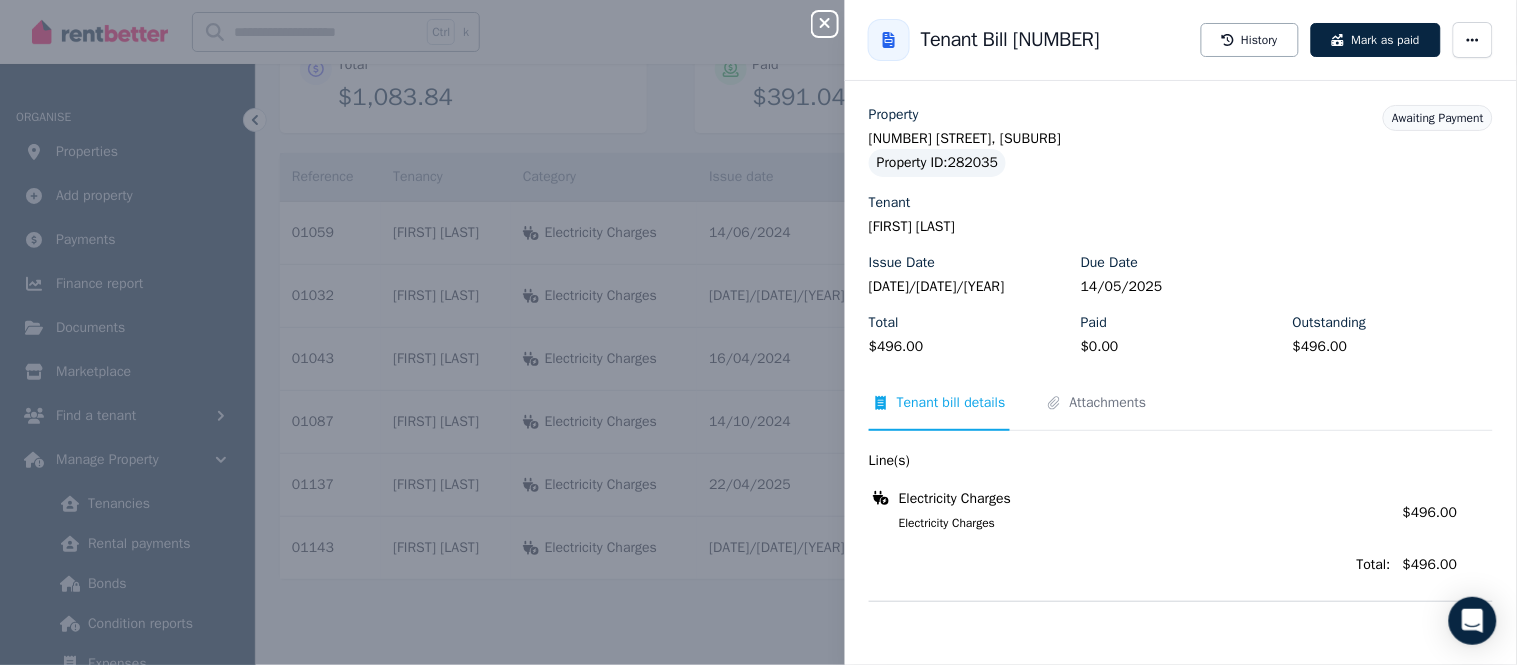 click on "Close panel Back to  Tenant Bill [NUMBER] History Mark as paid Property [NUMBER] [STREET], [SUBURB] Property ID :  [NUMBER] Tenant [FIRST] [LAST] Issue Date [DATE] Due Date [DATE] Total $[AMOUNT] Paid $[AMOUNT] Outstanding $[AMOUNT] Awaiting Payment Tenant bill details Attachments Line(s) Electricity Charges Electricity Charges Amount:  $[AMOUNT] Total: $[AMOUNT]" at bounding box center [758, 332] 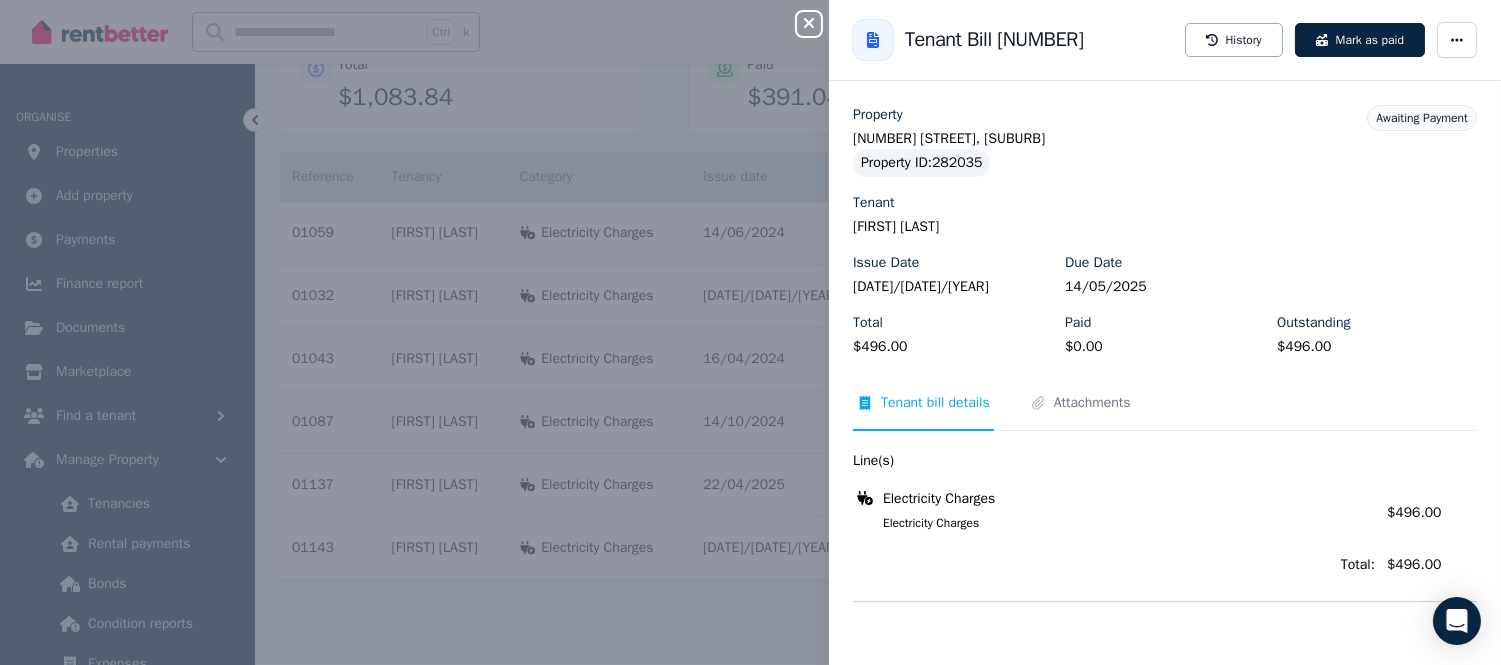 click on "Property [NUMBER] [STREET], [SUBURB] Property ID :  [NUMBER] Tenant [FIRST] [LAST] Issue Date [DATE] Due Date [DATE] Total $[AMOUNT] Paid $[AMOUNT] Outstanding $[AMOUNT] Awaiting Payment Tenant bill details Attachments Line(s) Electricity Charges Electricity Charges Amount:  $[AMOUNT] Total: $[AMOUNT]" at bounding box center (1165, 373) 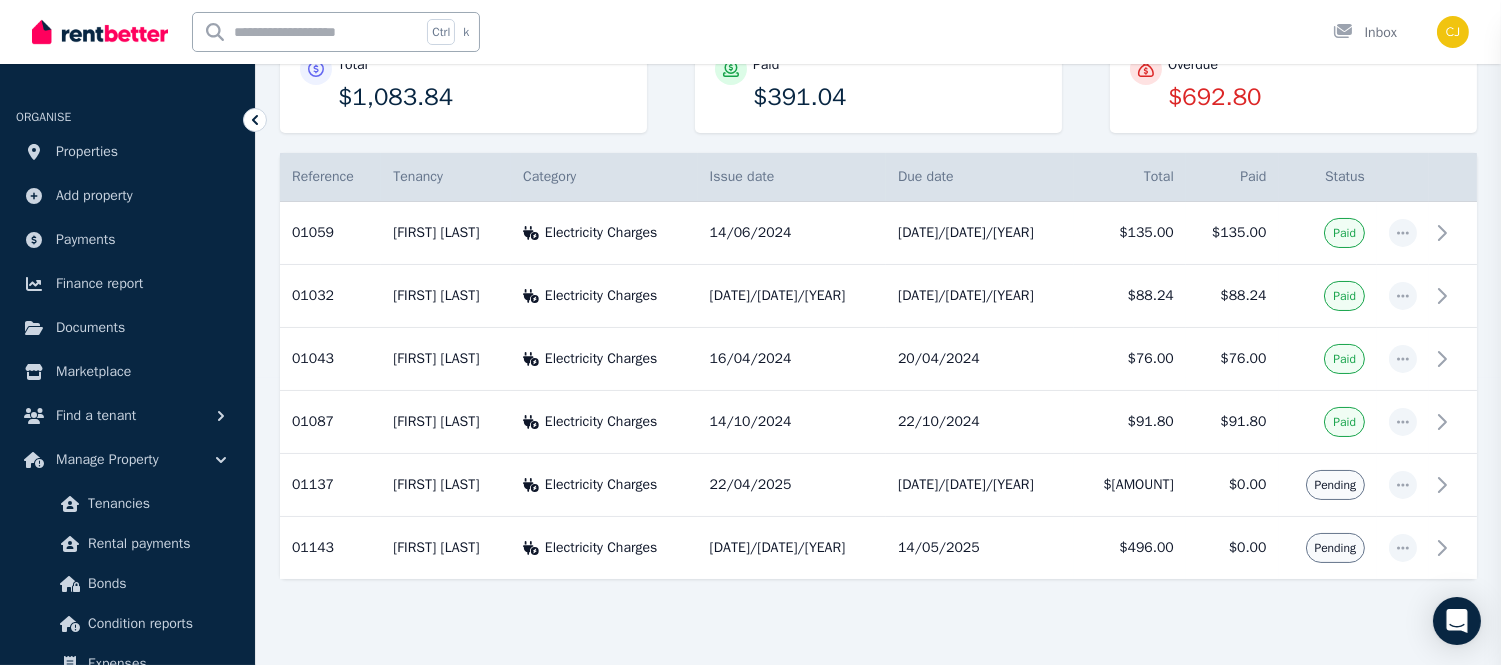 click at bounding box center (1837, 353) 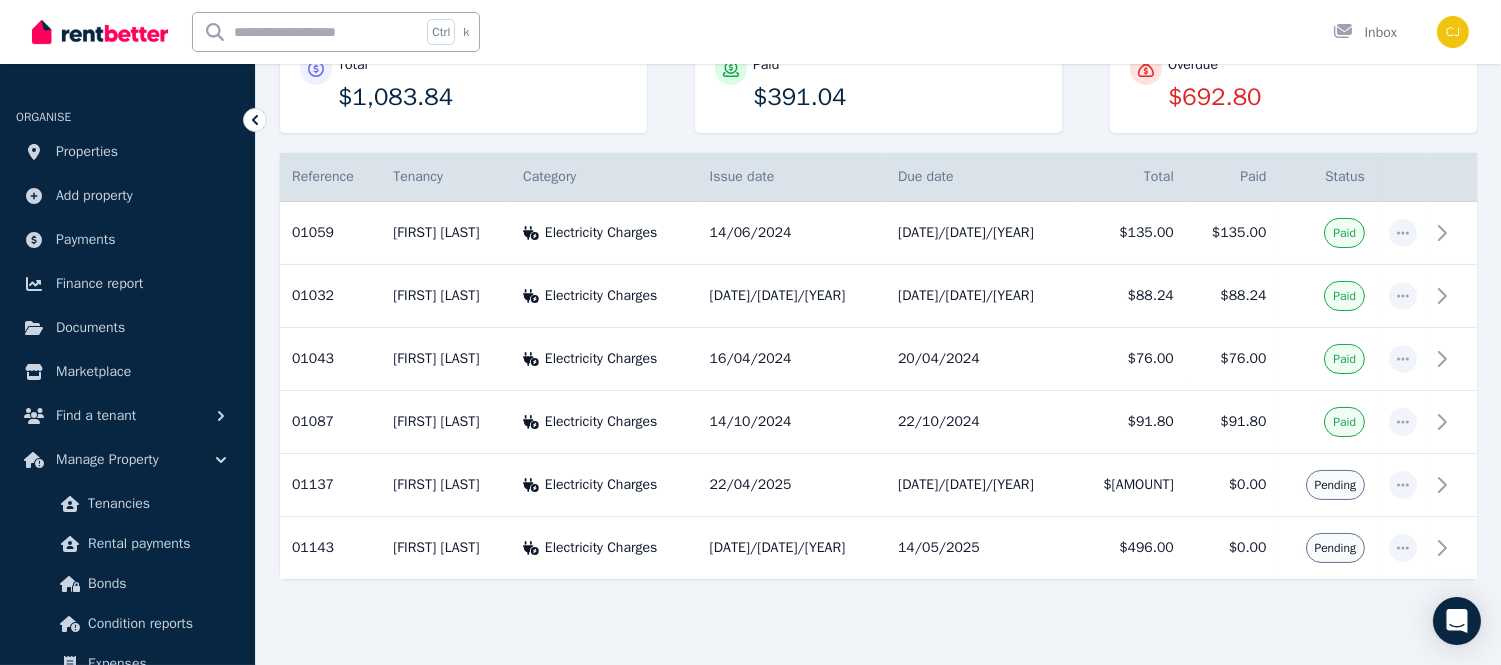 click at bounding box center [878, 633] 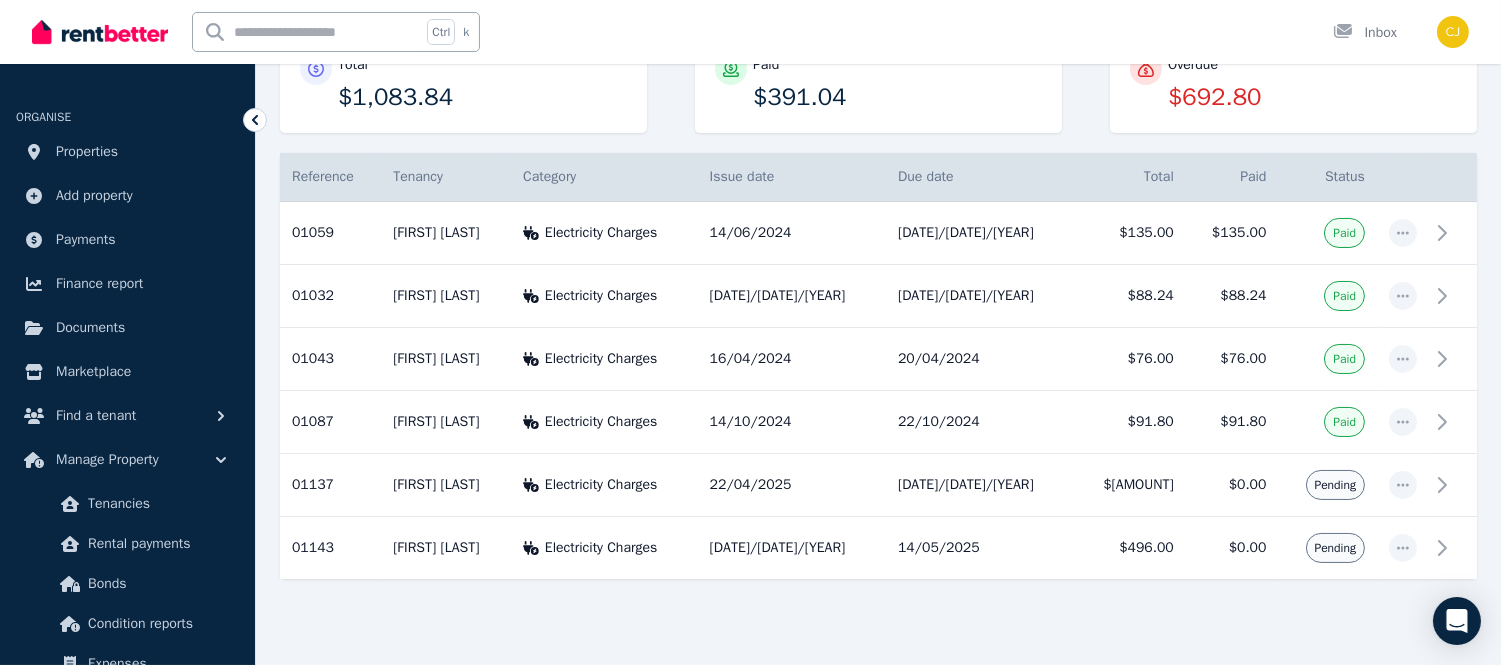 click at bounding box center (878, 633) 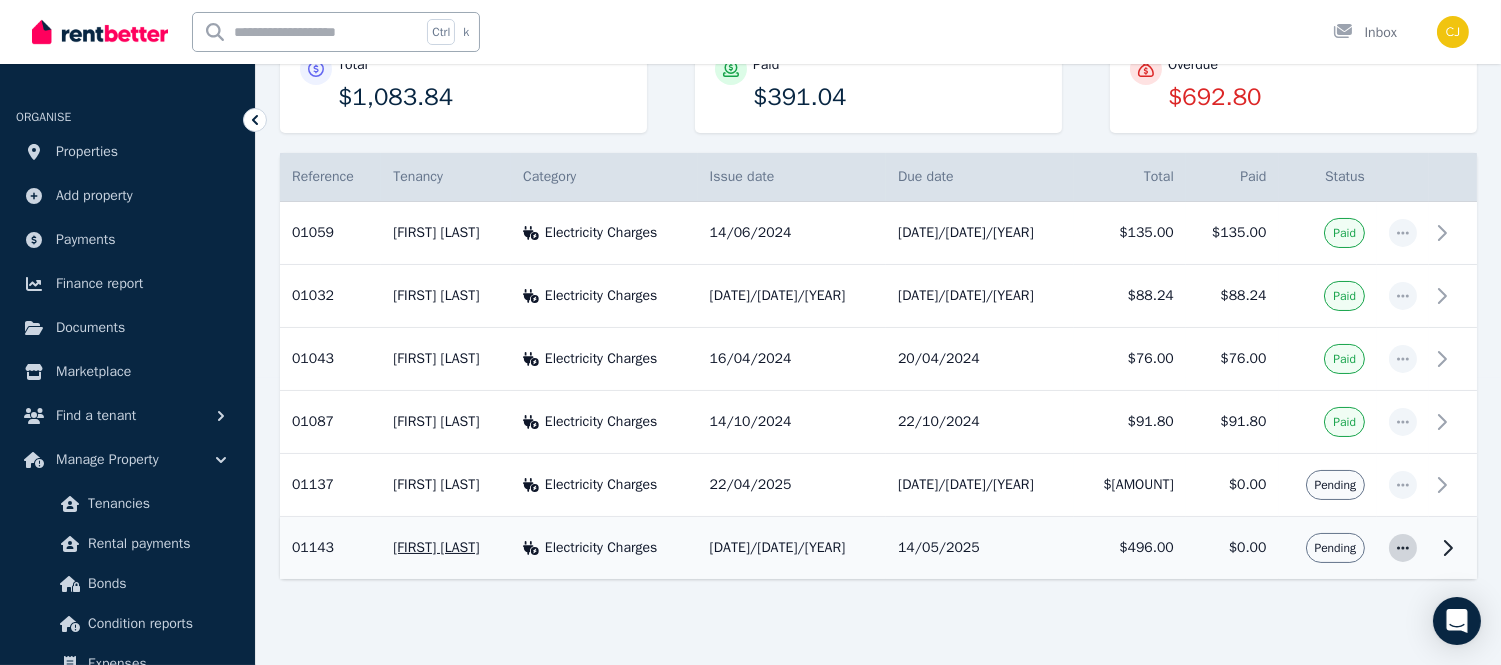 click 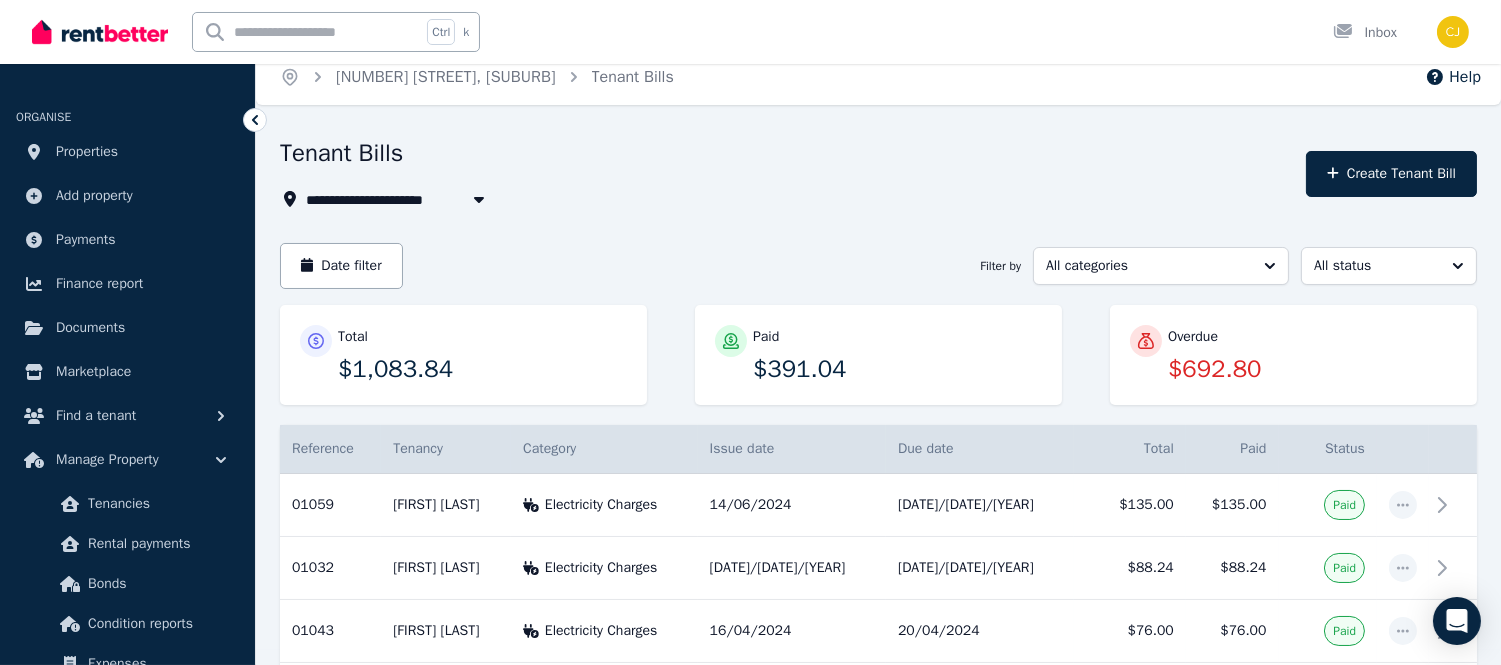 scroll, scrollTop: 0, scrollLeft: 0, axis: both 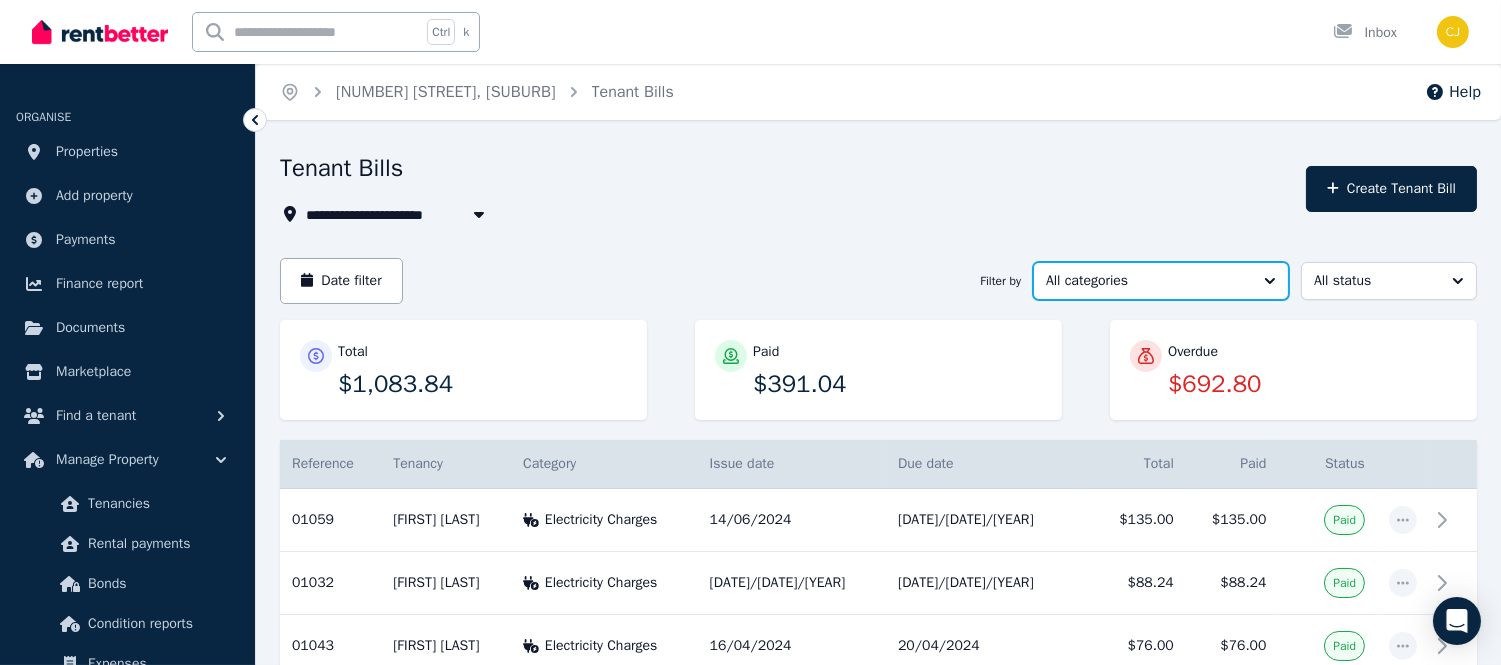 click on "All categories" at bounding box center [1161, 281] 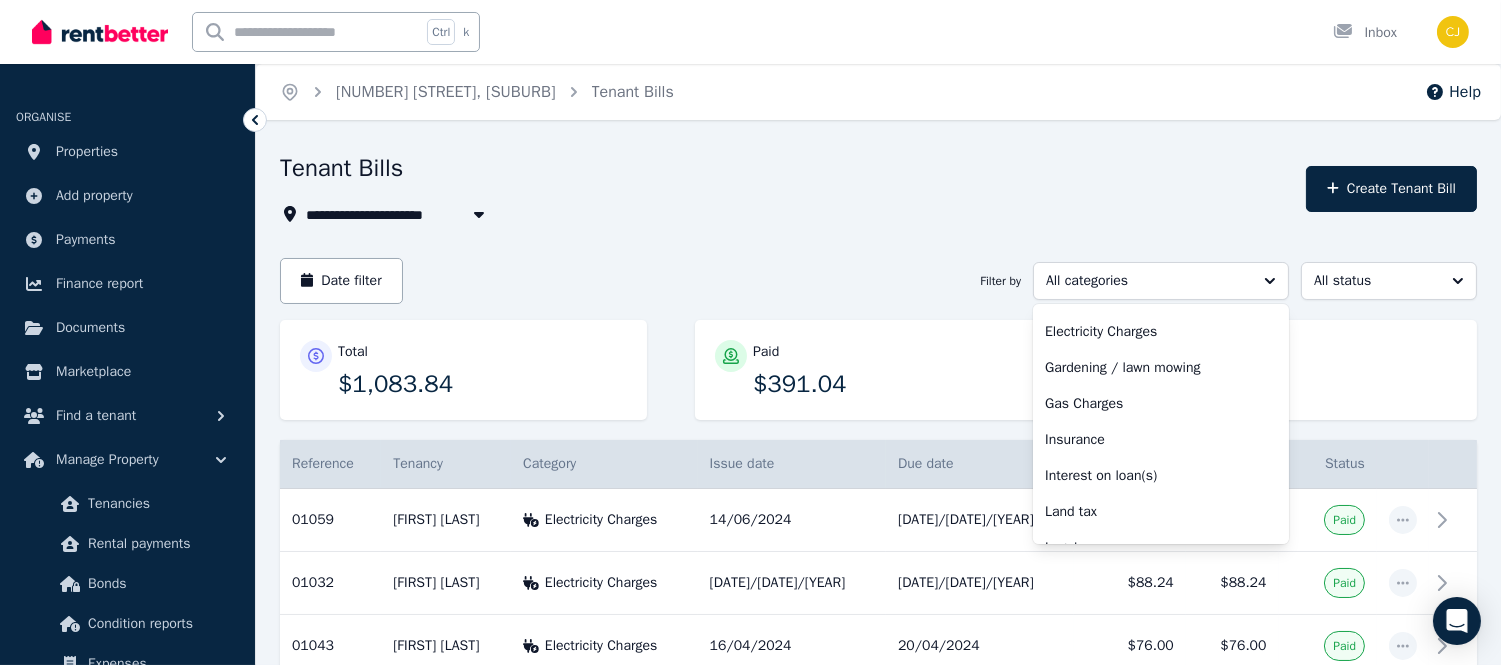 scroll, scrollTop: 108, scrollLeft: 0, axis: vertical 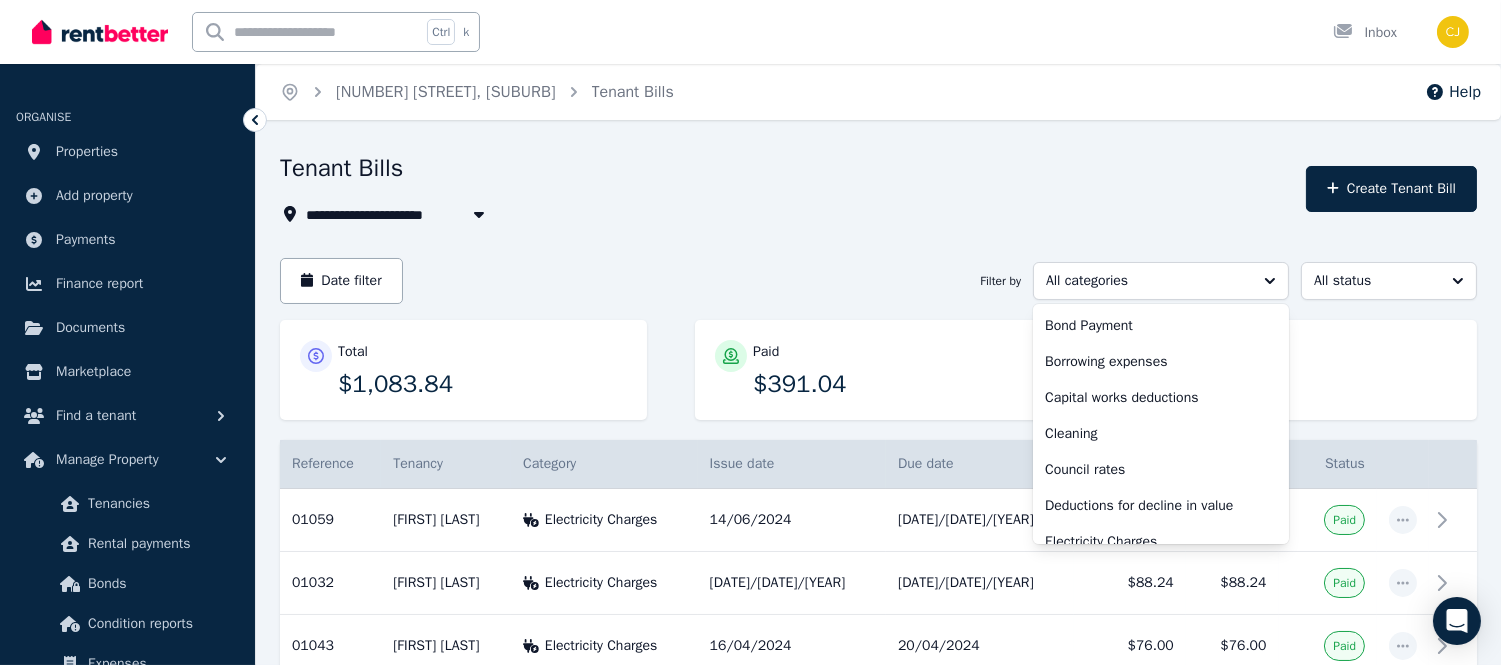 click on "**********" at bounding box center [787, 214] 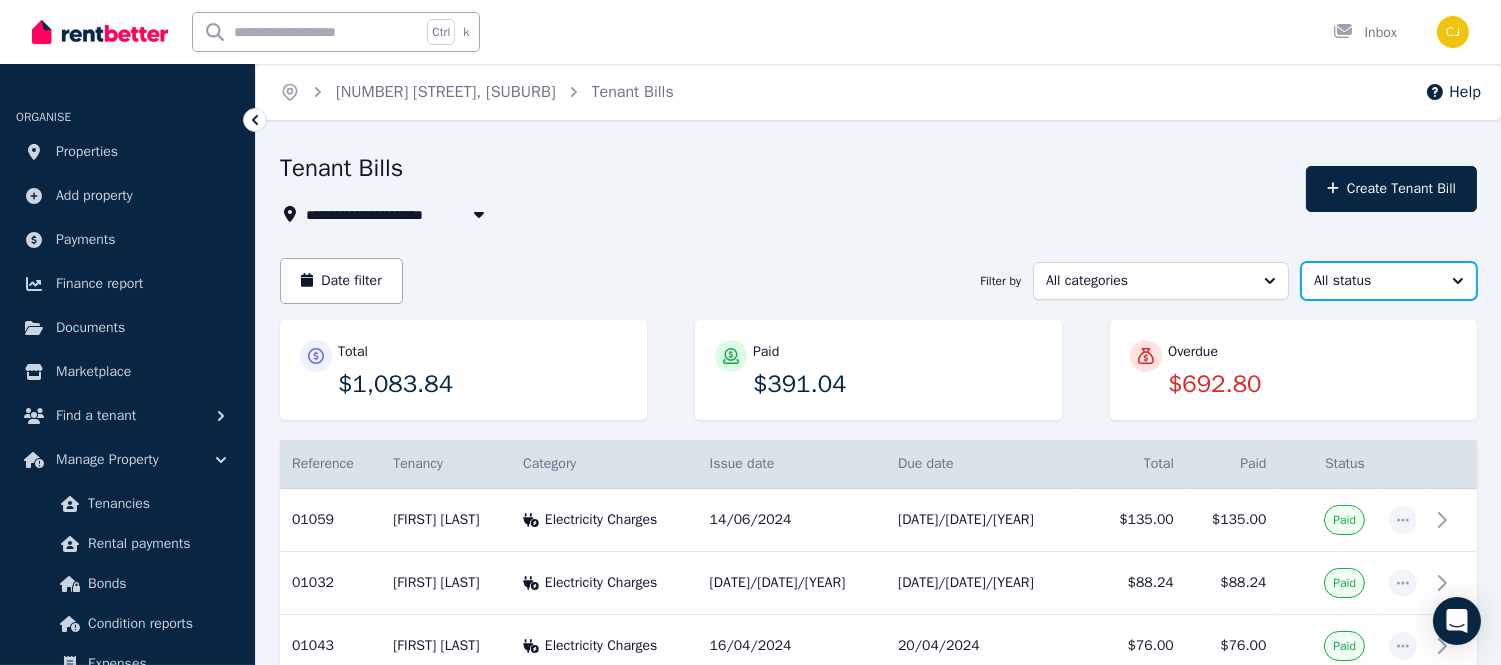 click on "All status" at bounding box center (1389, 281) 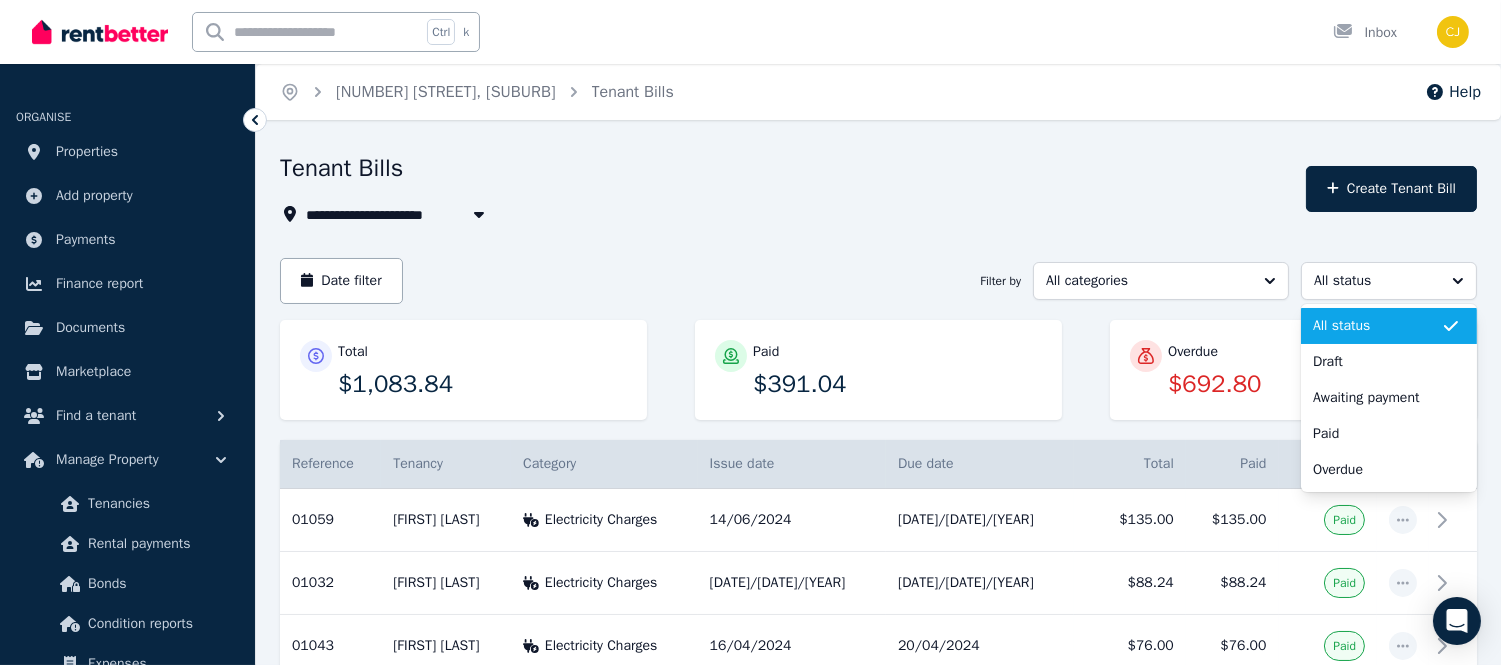 click on "**********" at bounding box center (787, 214) 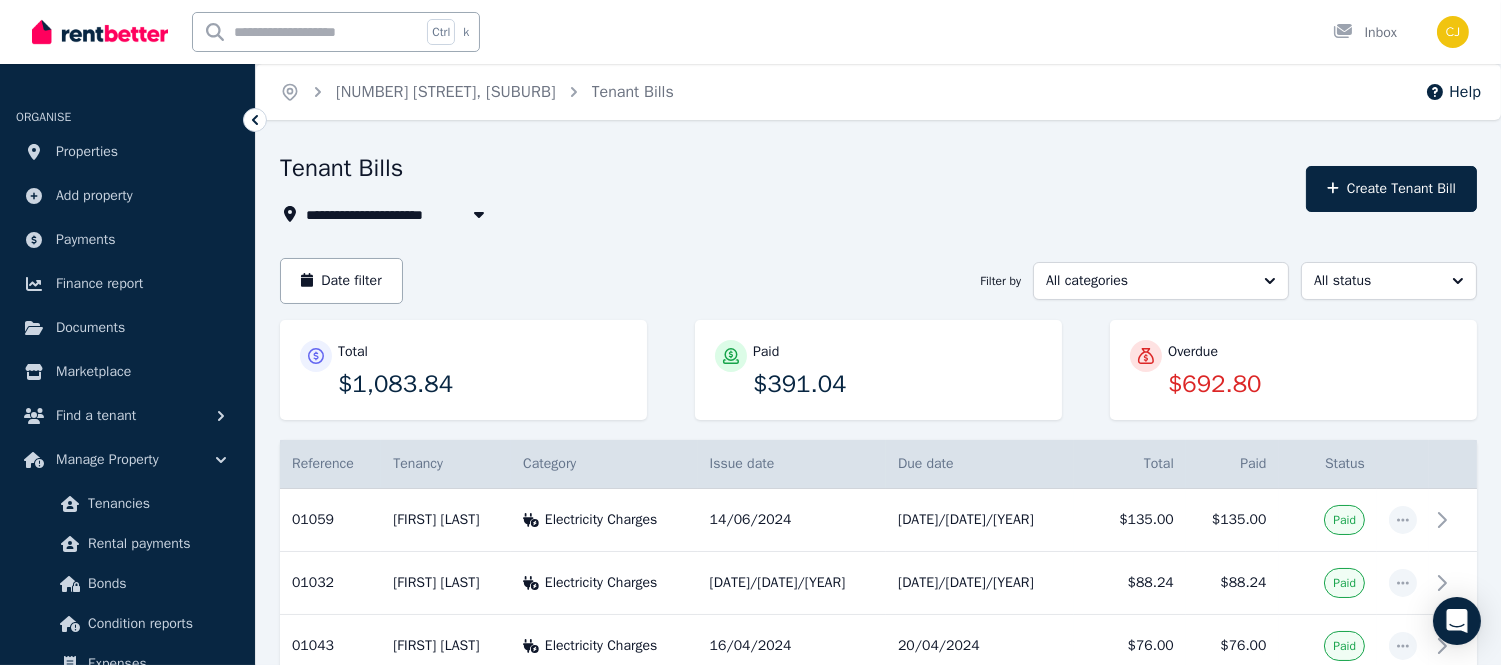 click on "**********" at bounding box center (787, 214) 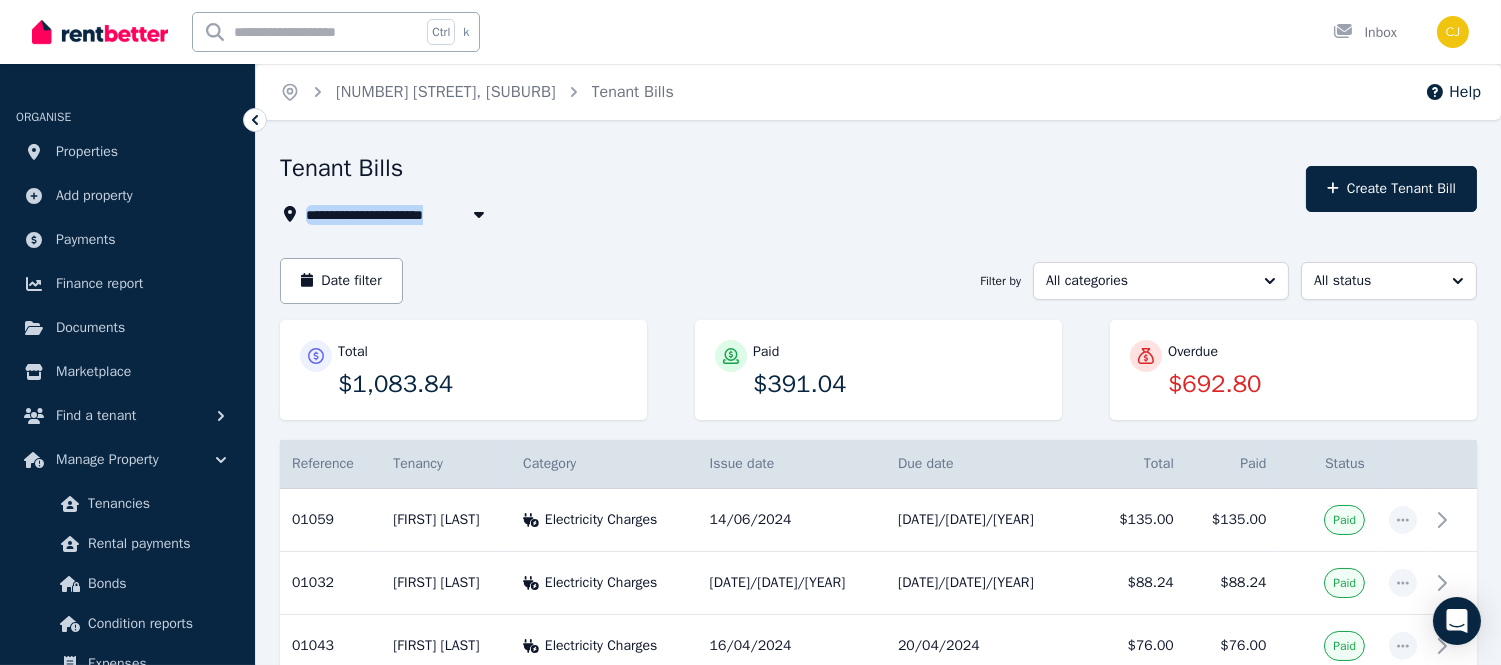 click on "**********" at bounding box center (787, 214) 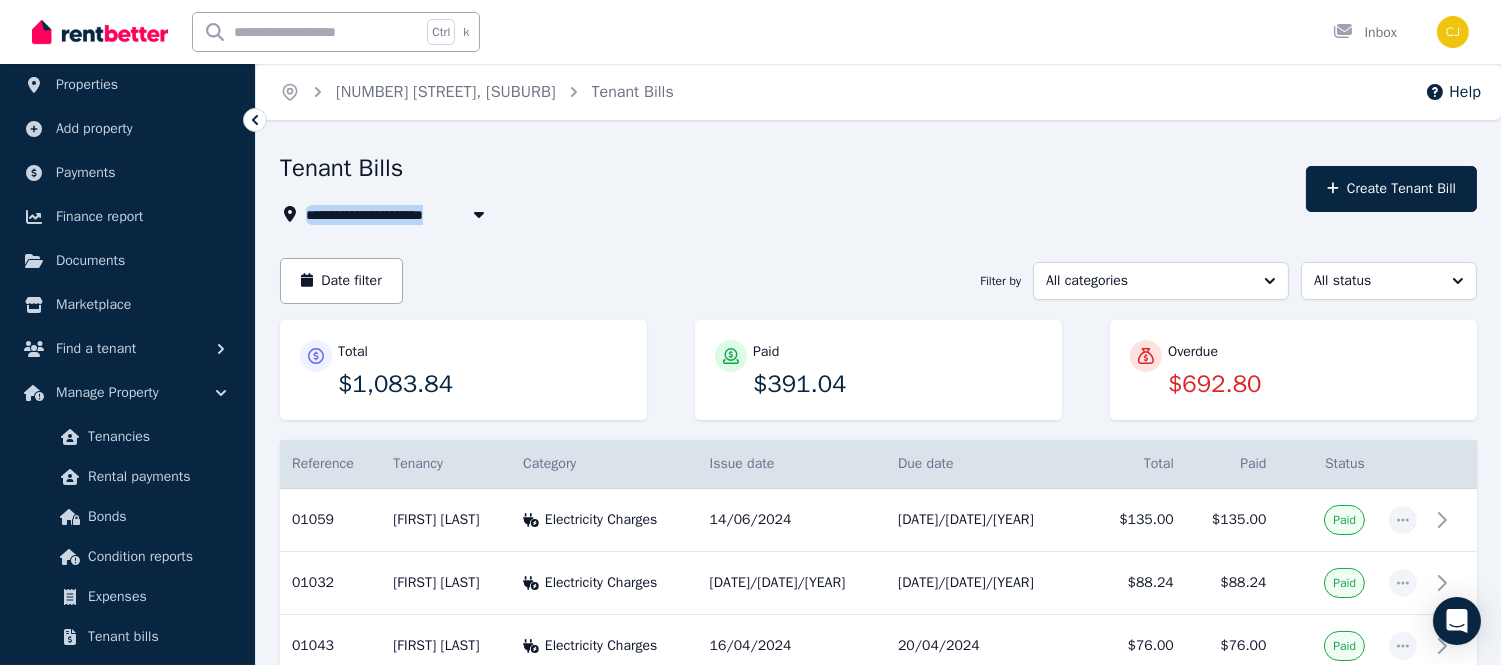 scroll, scrollTop: 27, scrollLeft: 0, axis: vertical 